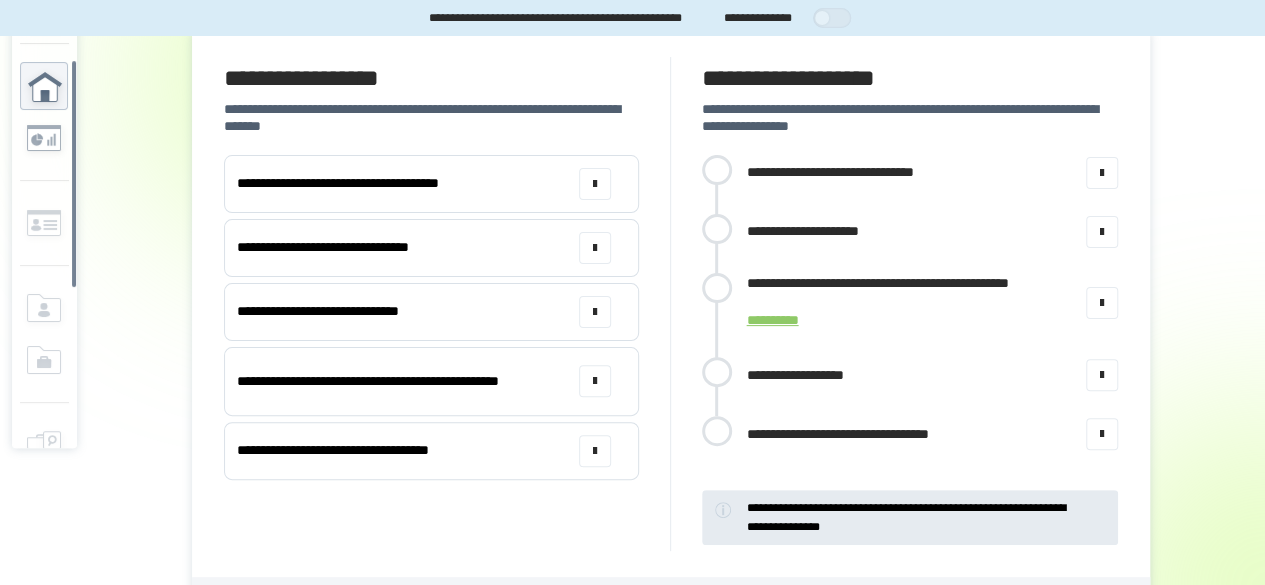 scroll, scrollTop: 80, scrollLeft: 0, axis: vertical 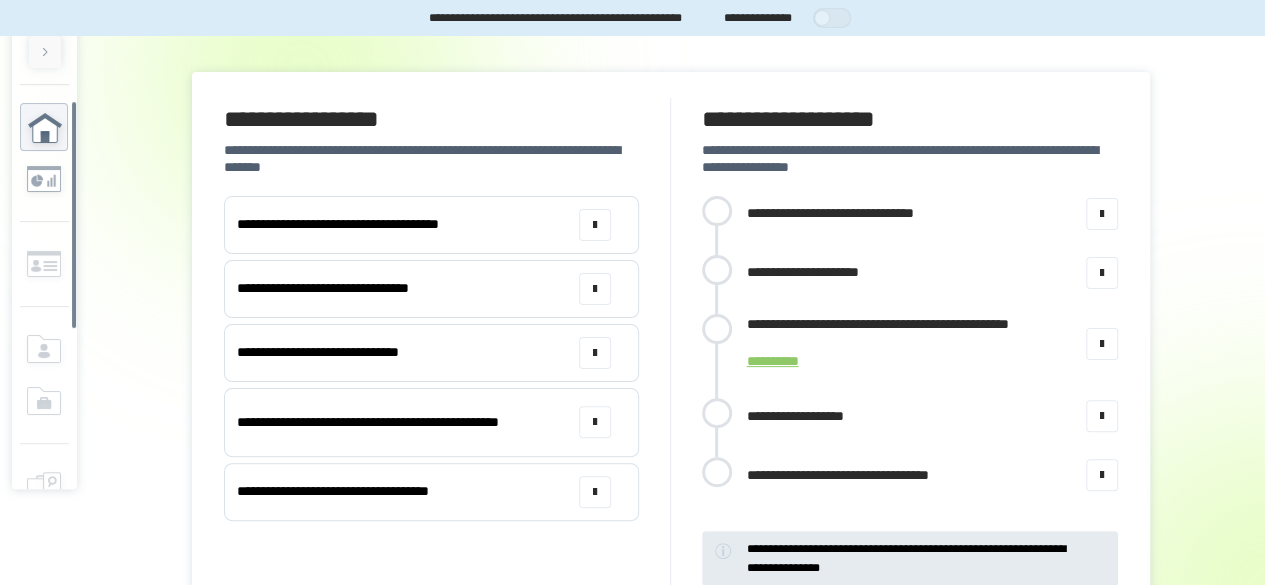 click at bounding box center (1102, 214) 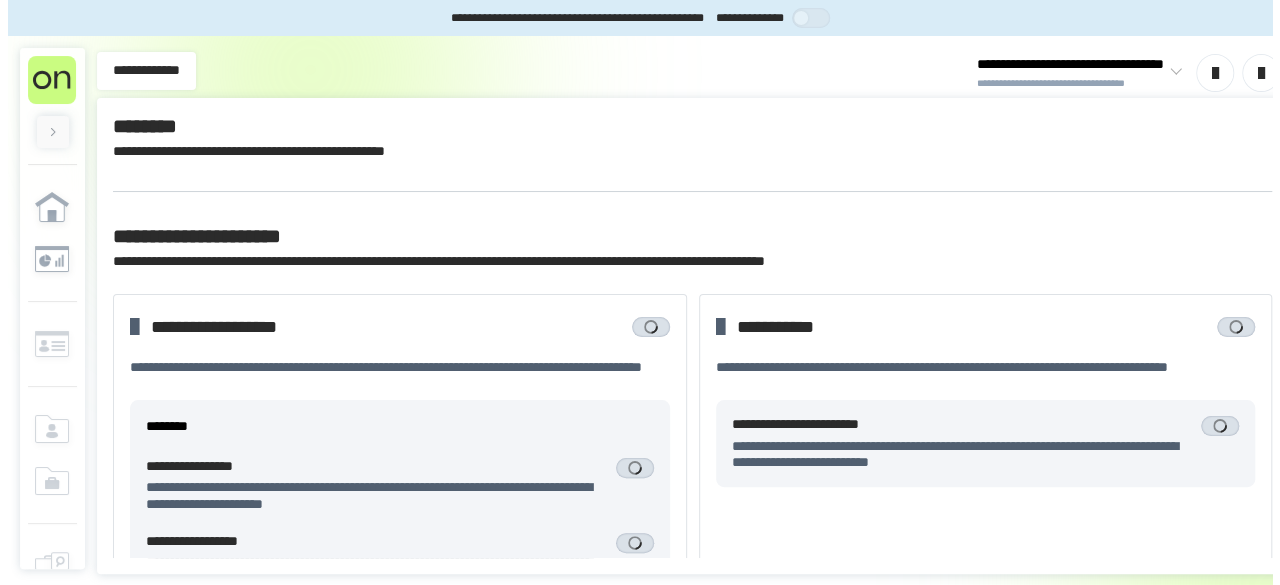 scroll, scrollTop: 0, scrollLeft: 0, axis: both 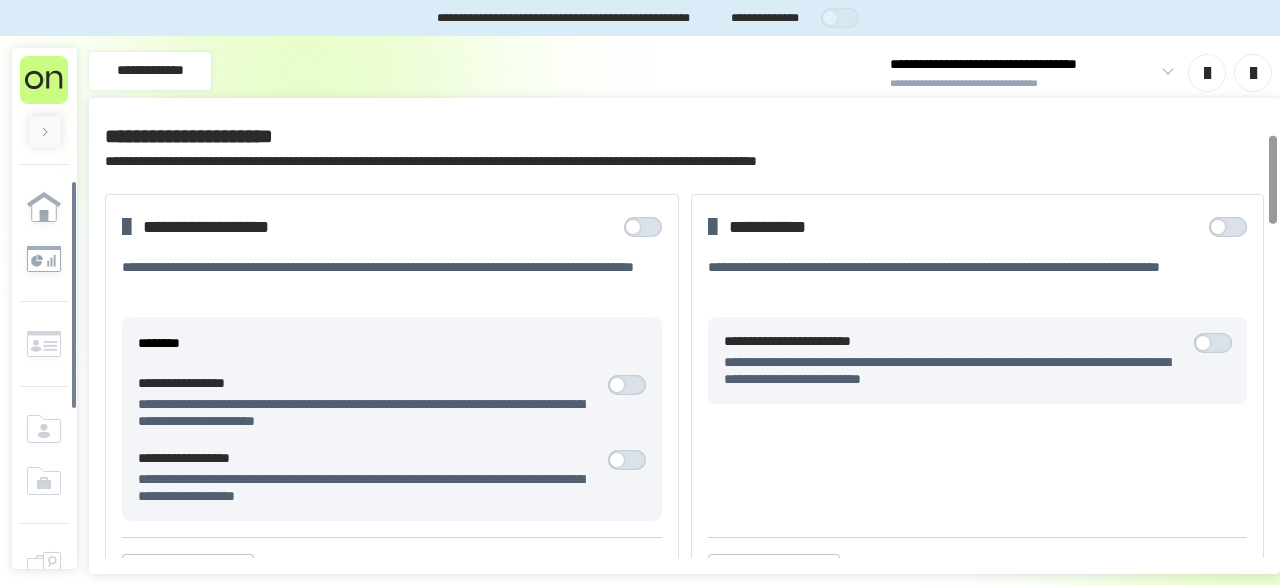 click at bounding box center (633, 227) 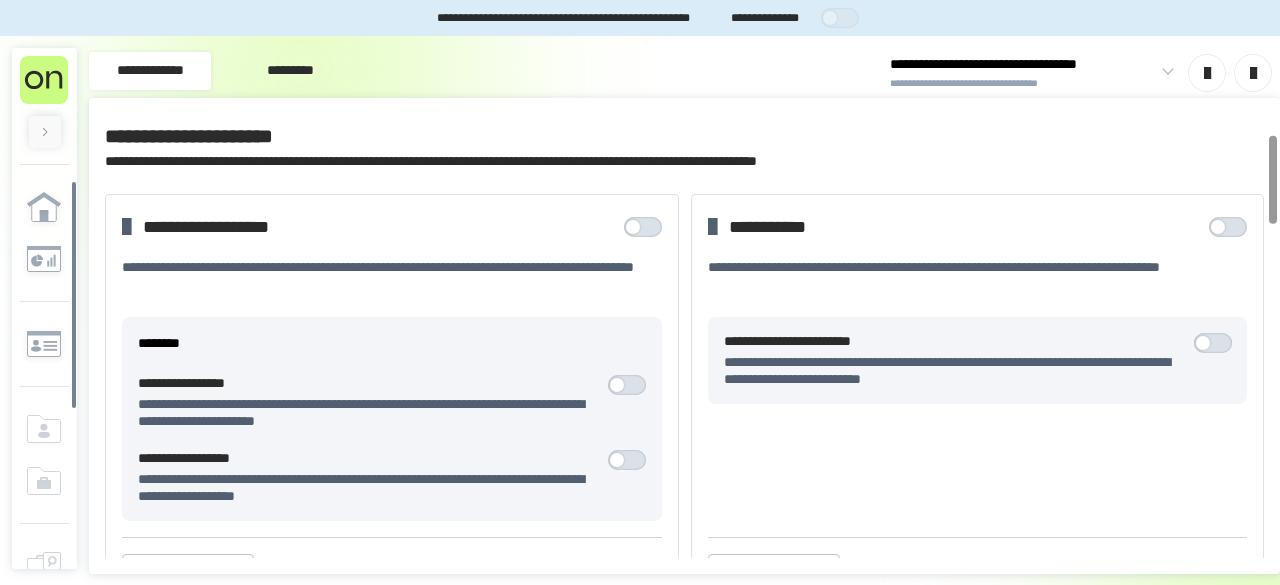 click at bounding box center [1233, 227] 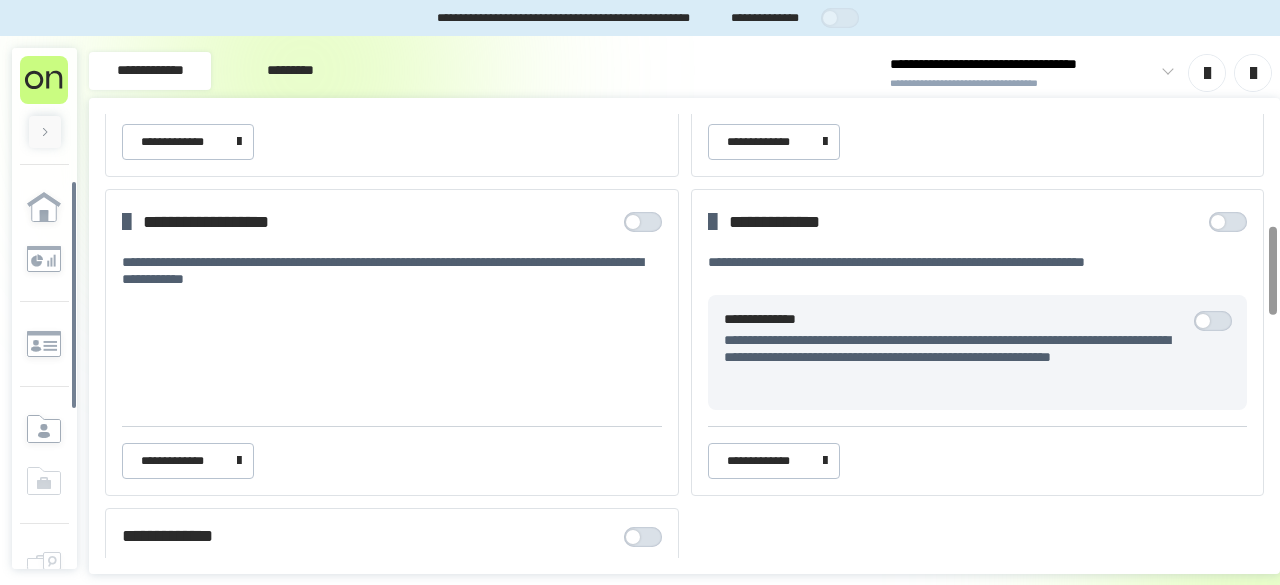 scroll, scrollTop: 500, scrollLeft: 0, axis: vertical 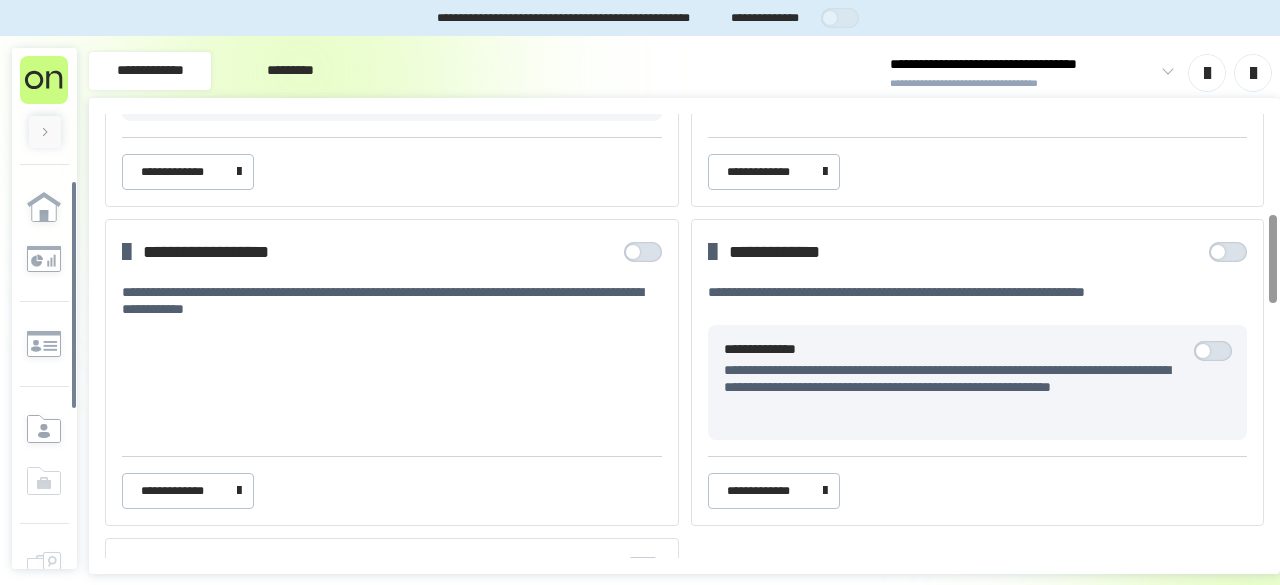 click at bounding box center (648, 252) 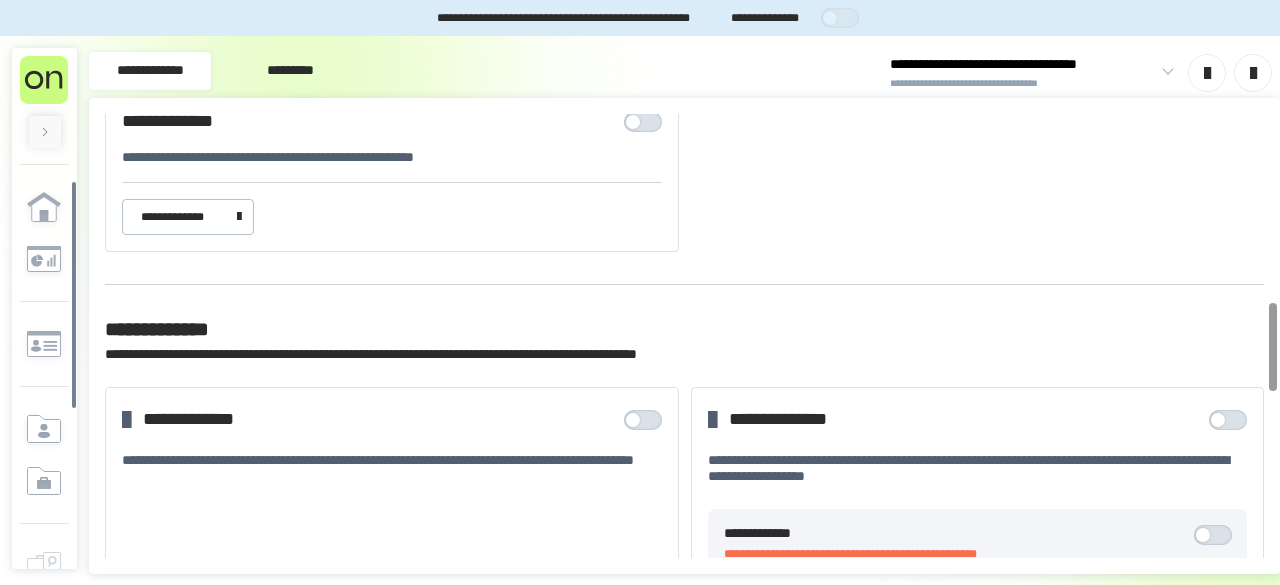 scroll, scrollTop: 1100, scrollLeft: 0, axis: vertical 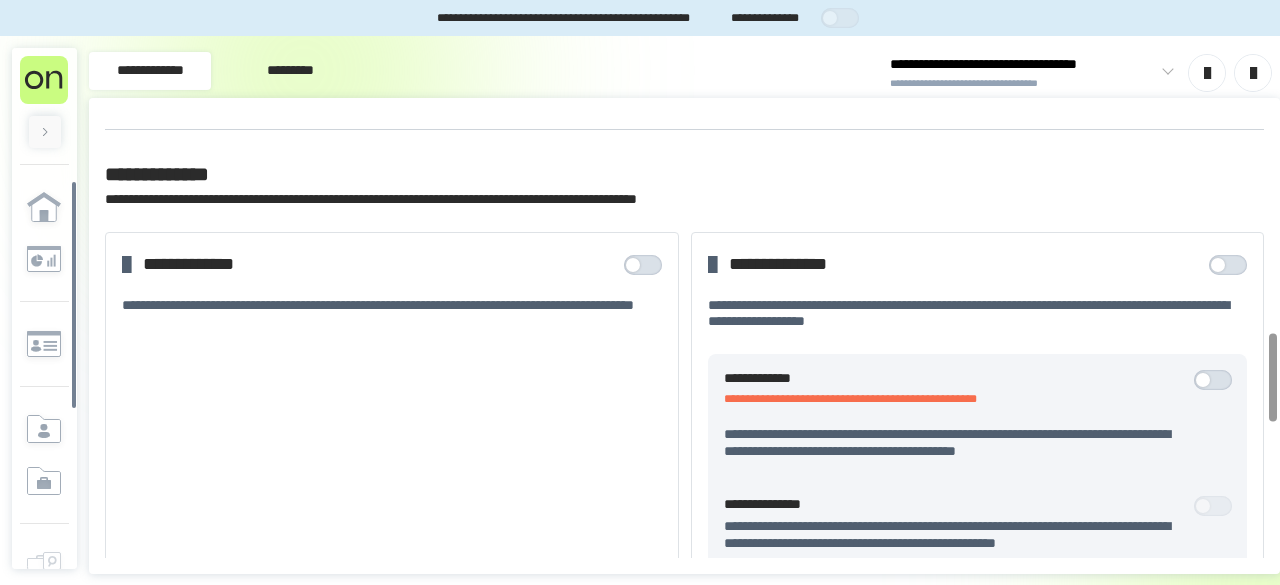 click at bounding box center [633, 265] 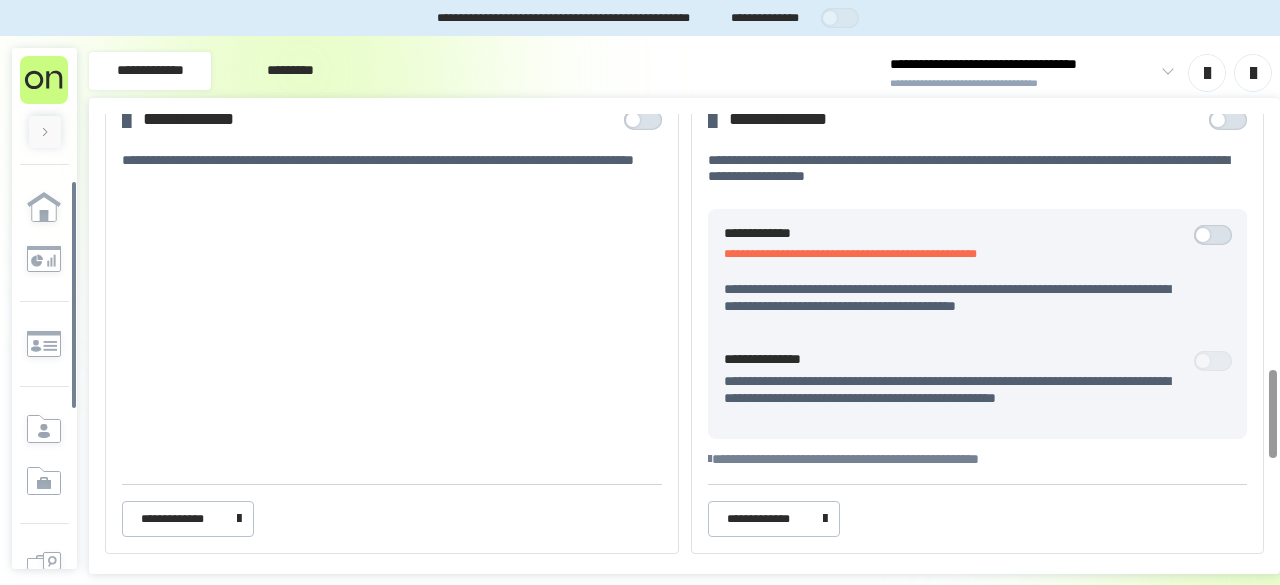 scroll, scrollTop: 1100, scrollLeft: 0, axis: vertical 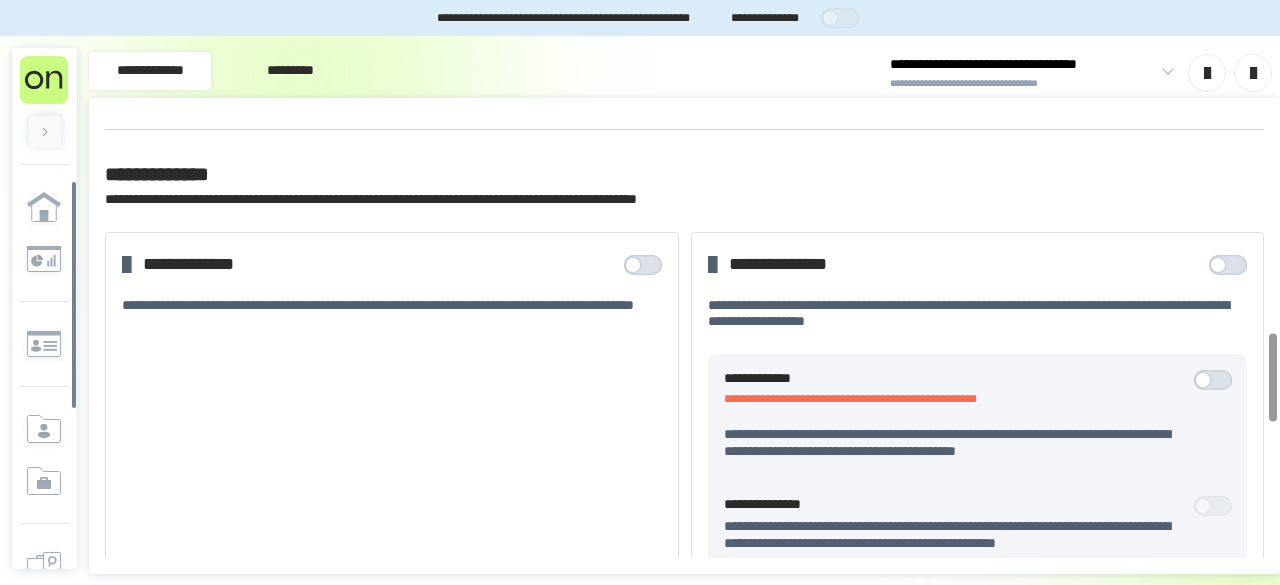 click on "**********" at bounding box center [978, 265] 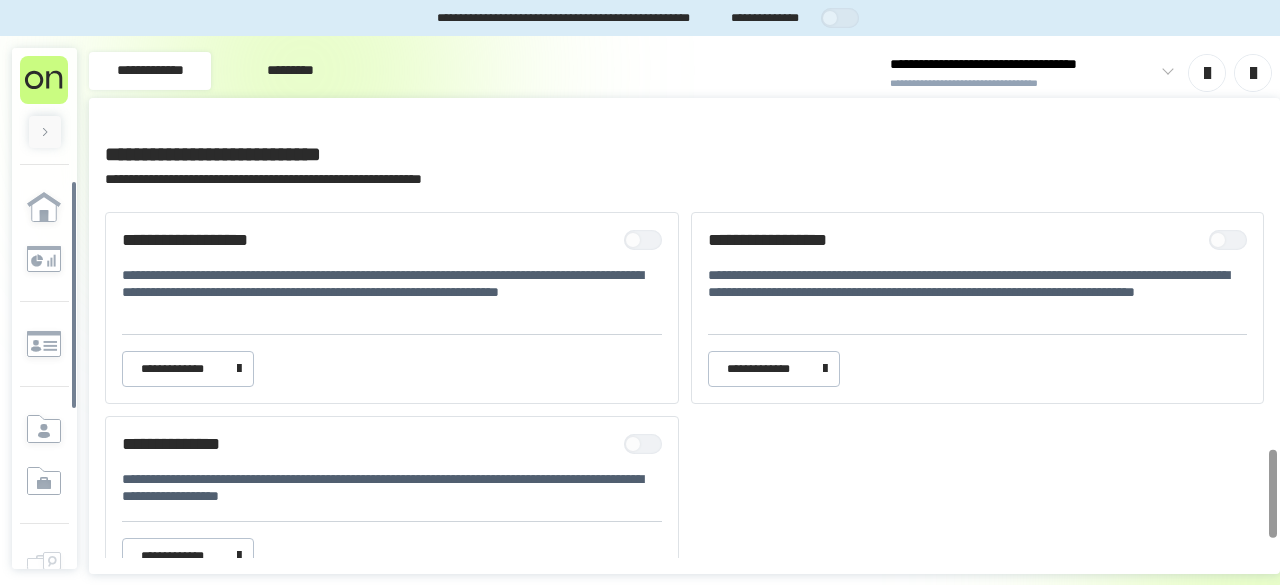 scroll, scrollTop: 1780, scrollLeft: 0, axis: vertical 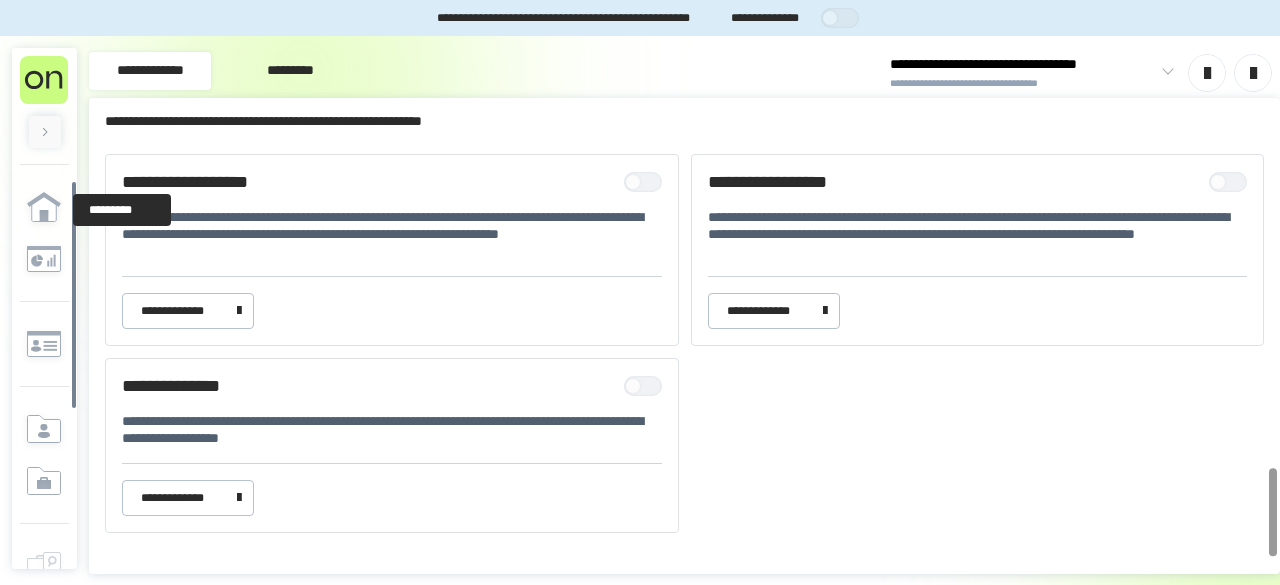 click 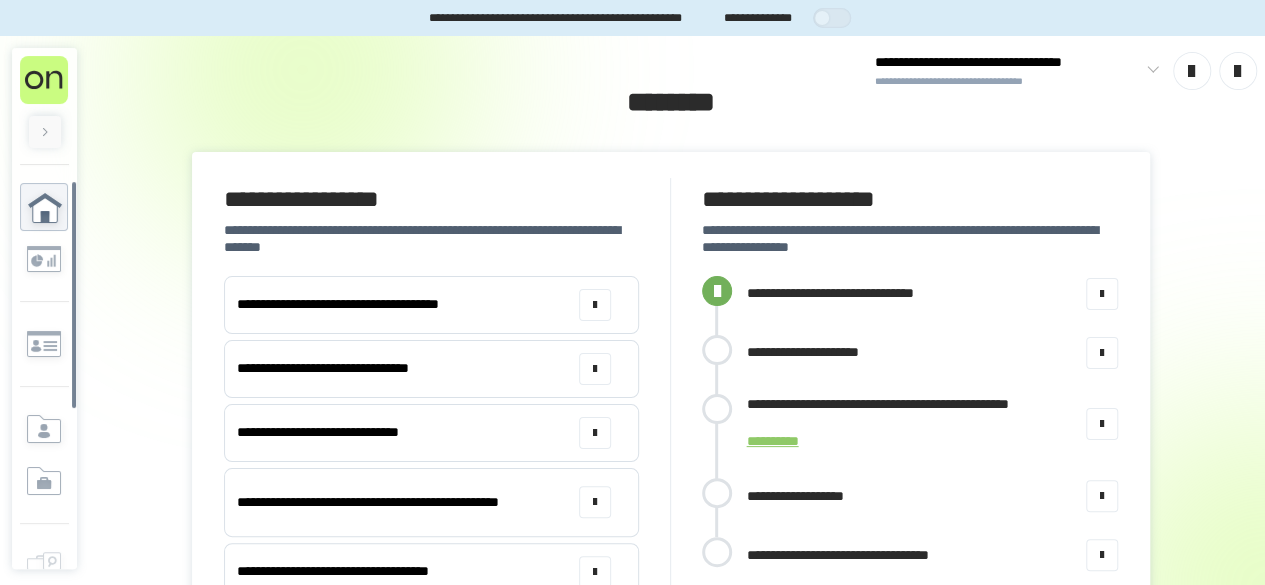 click on "**********" at bounding box center (931, 353) 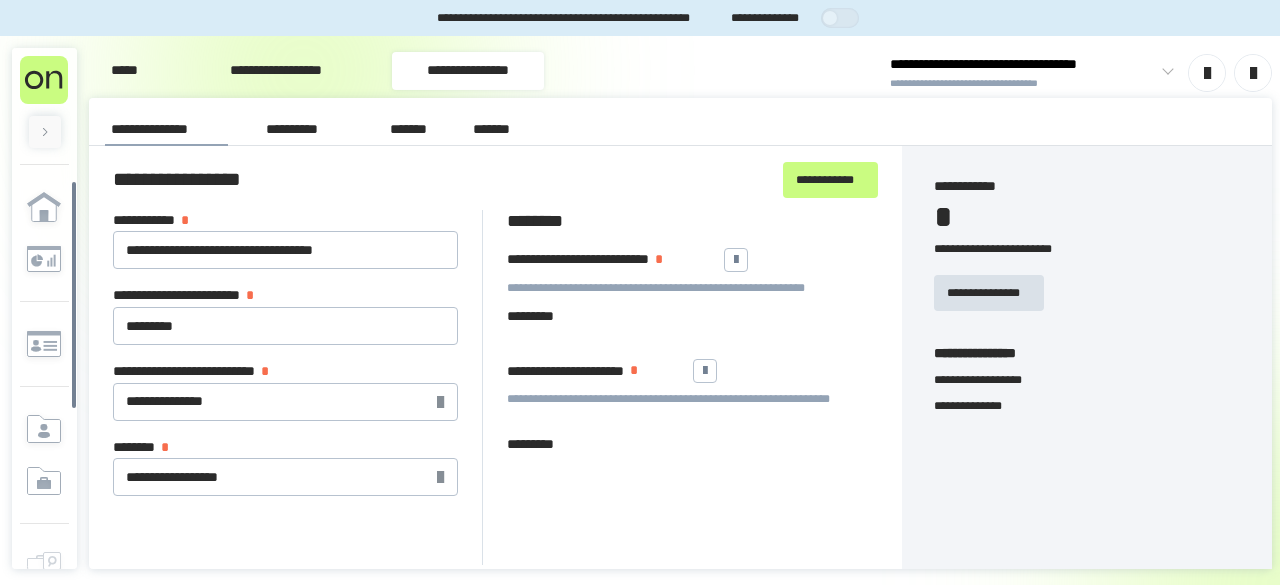 click at bounding box center [736, 260] 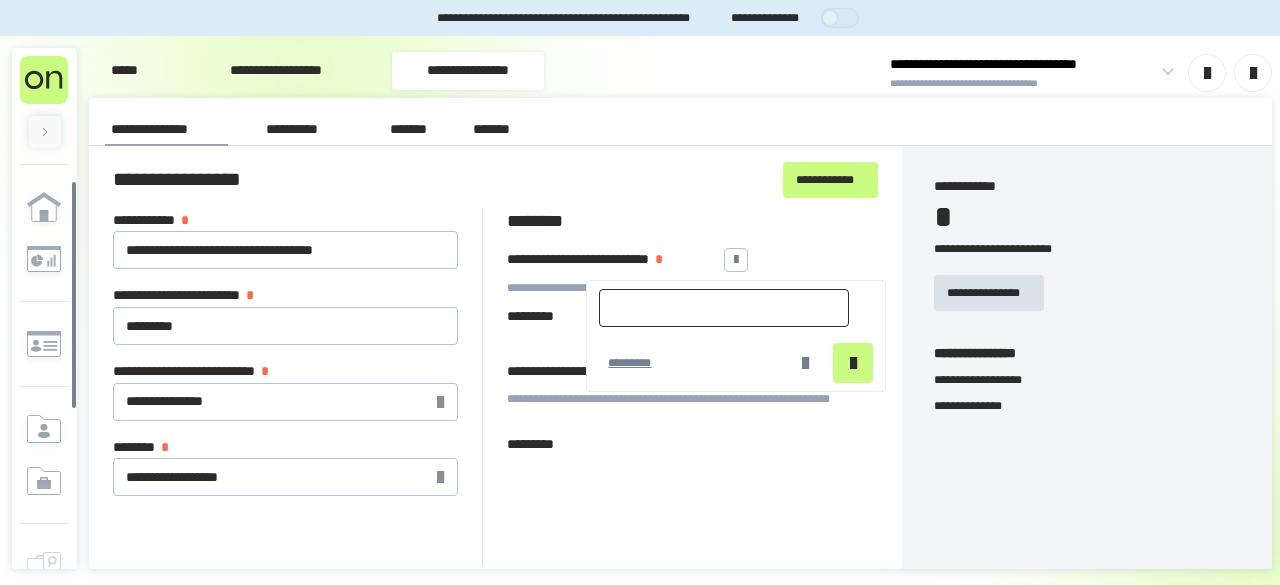 click at bounding box center (724, 308) 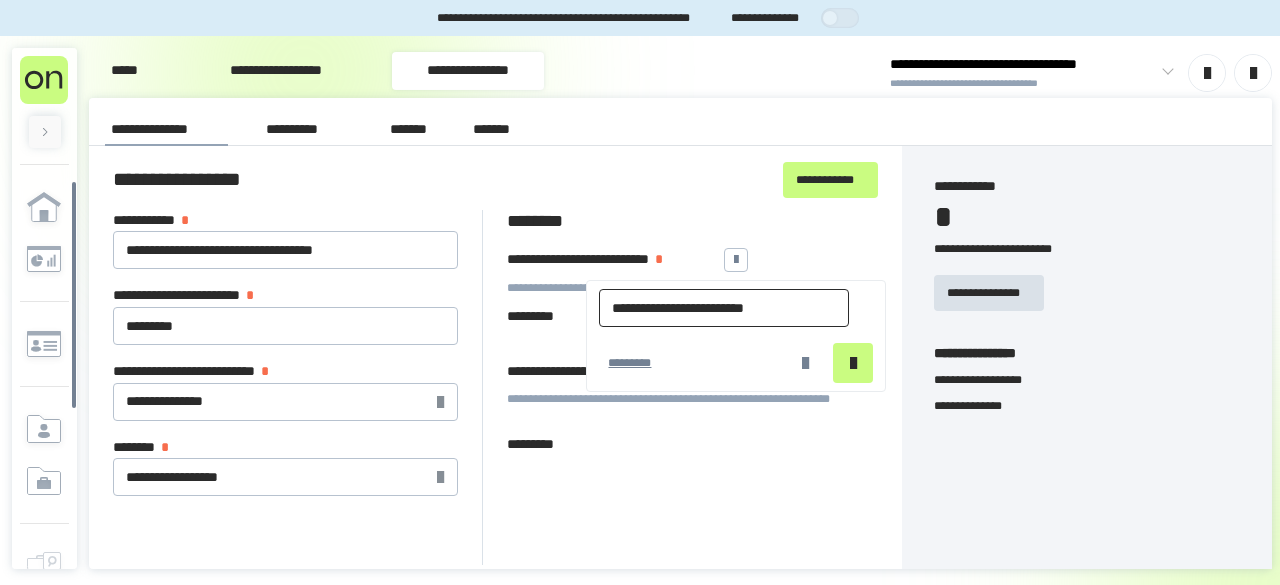 type on "**********" 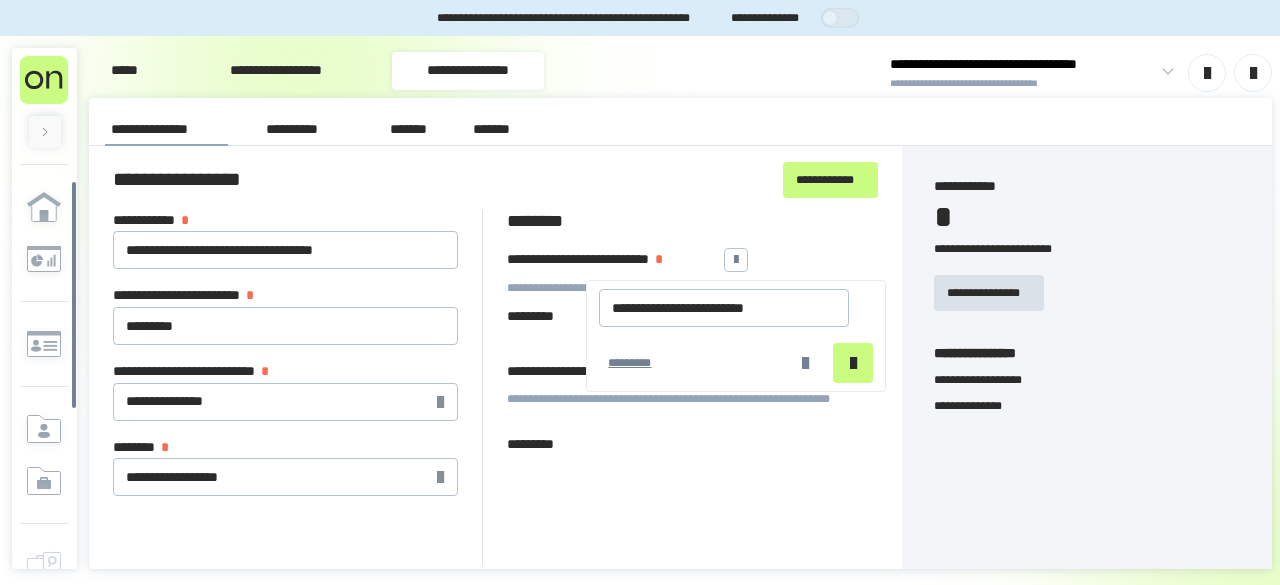 click at bounding box center (853, 363) 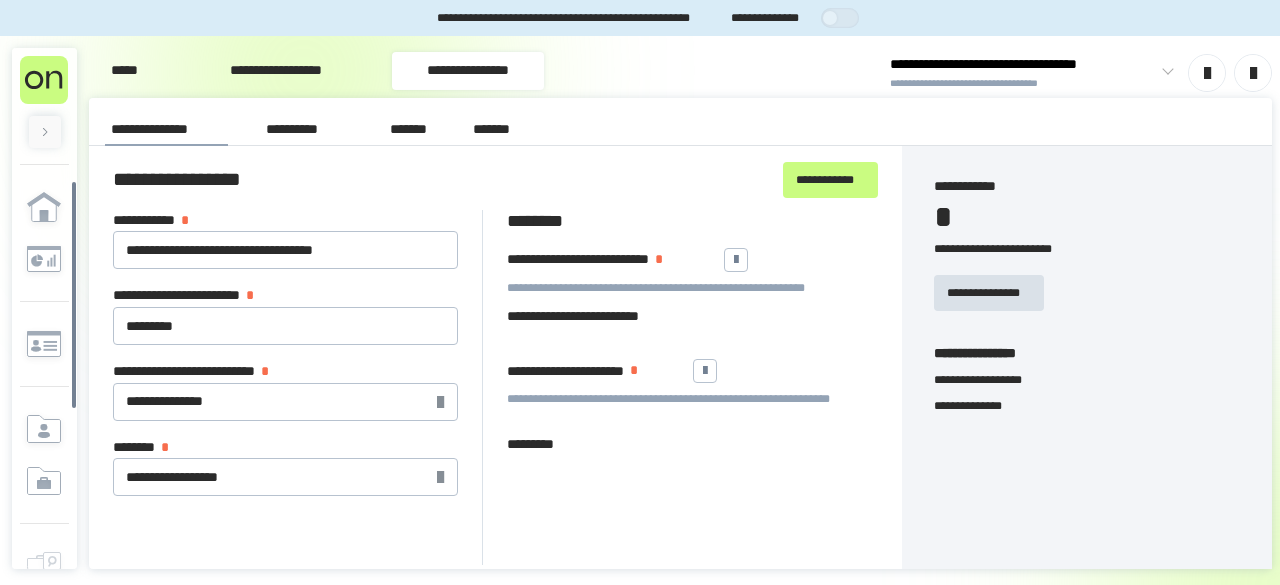 click at bounding box center [705, 371] 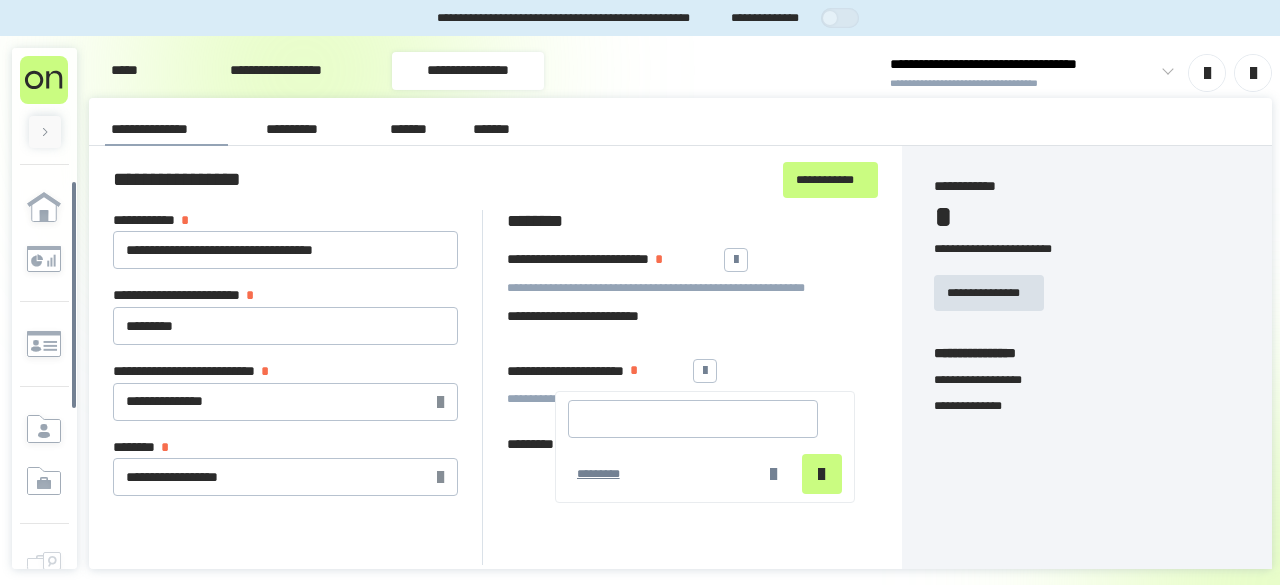 click on "**********" at bounding box center [692, 317] 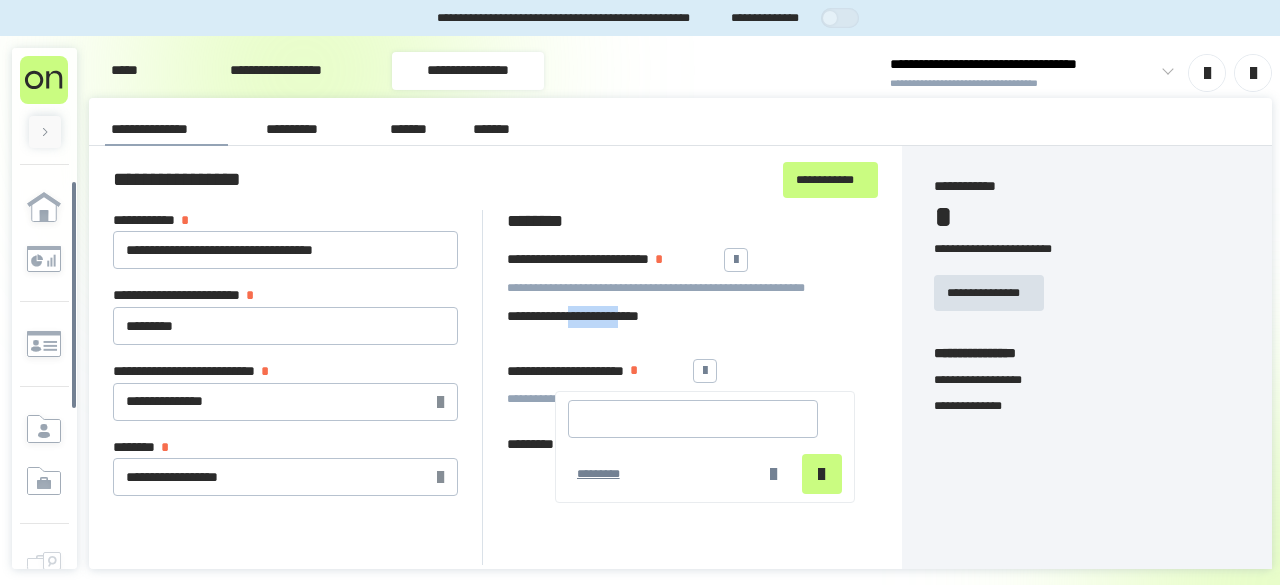 click on "**********" at bounding box center [692, 317] 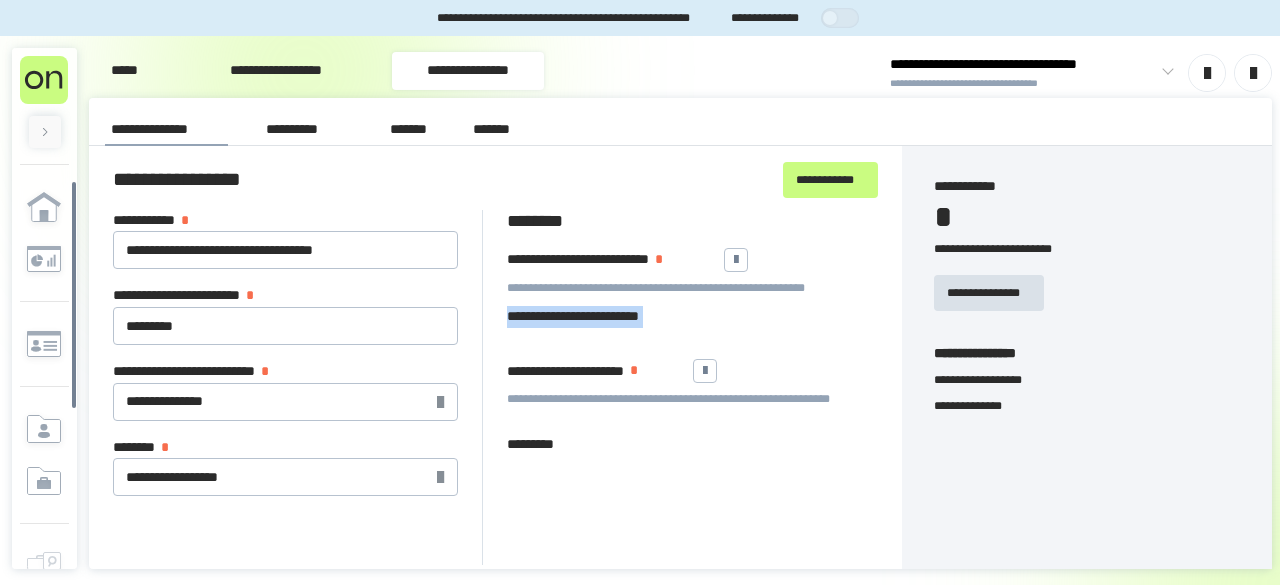 click on "**********" at bounding box center (692, 317) 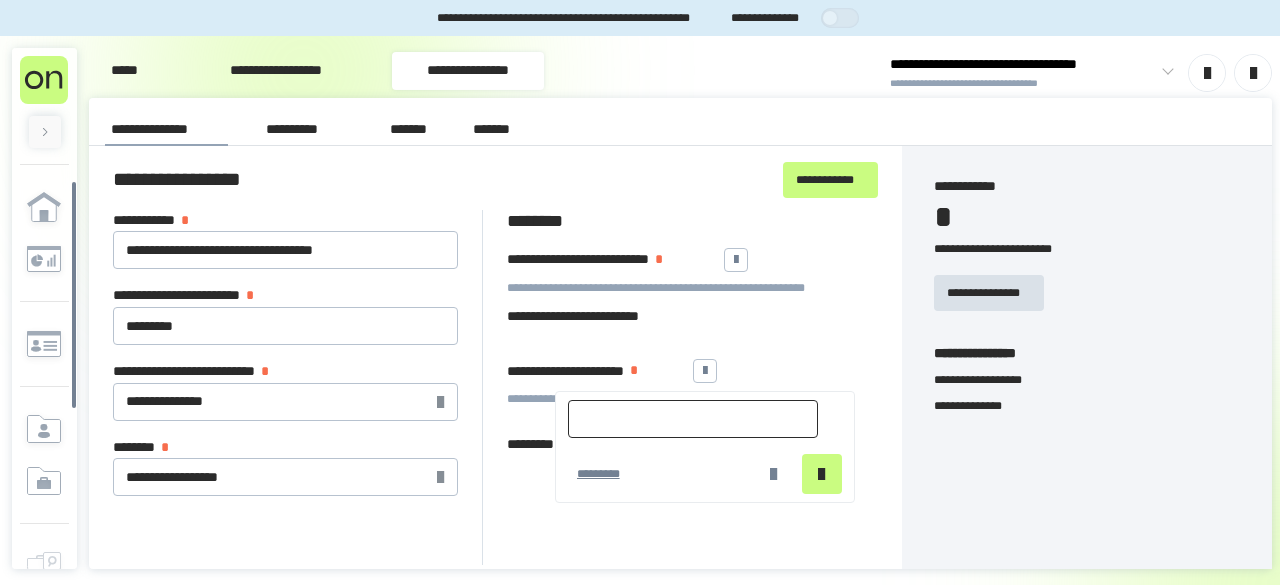click at bounding box center (693, 419) 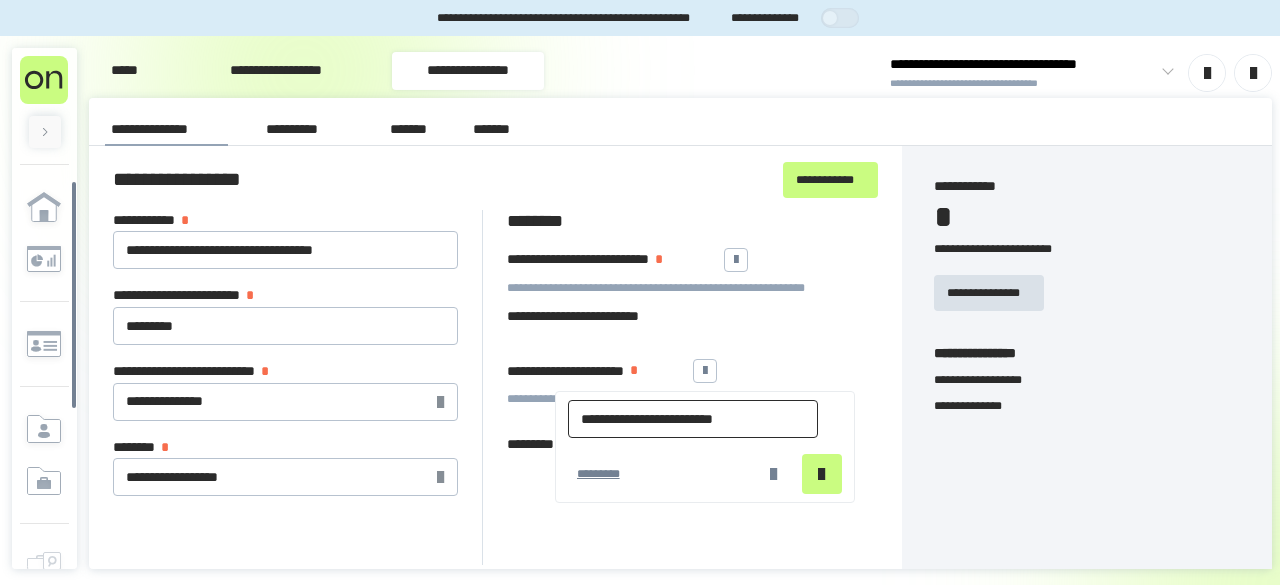 type on "**********" 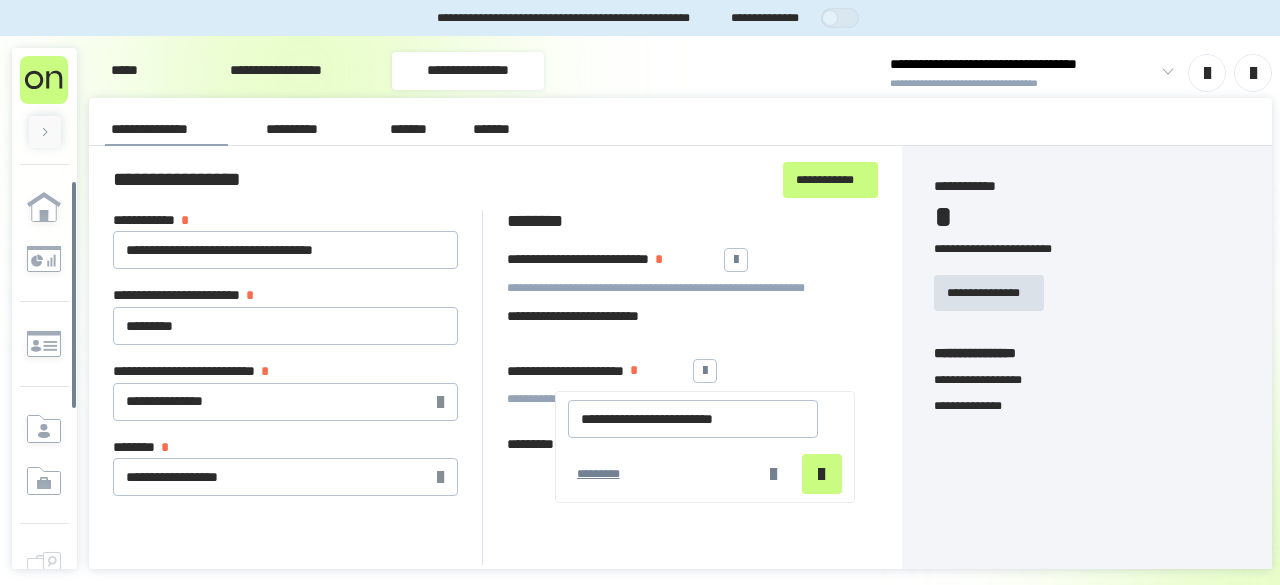click at bounding box center (821, 474) 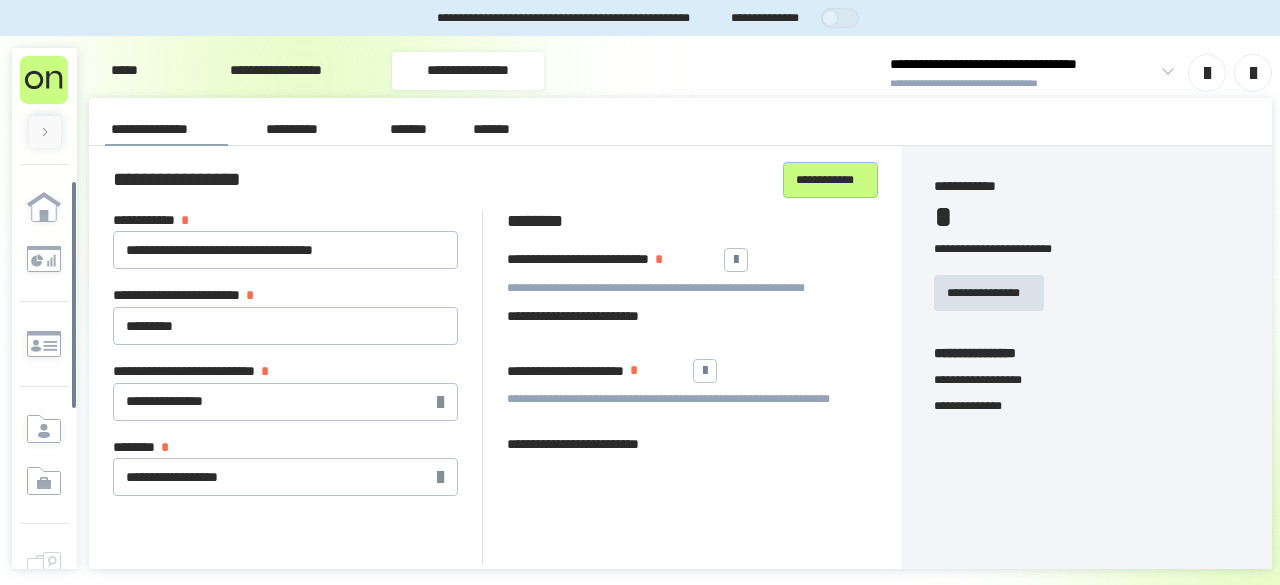 click on "**********" at bounding box center (830, 179) 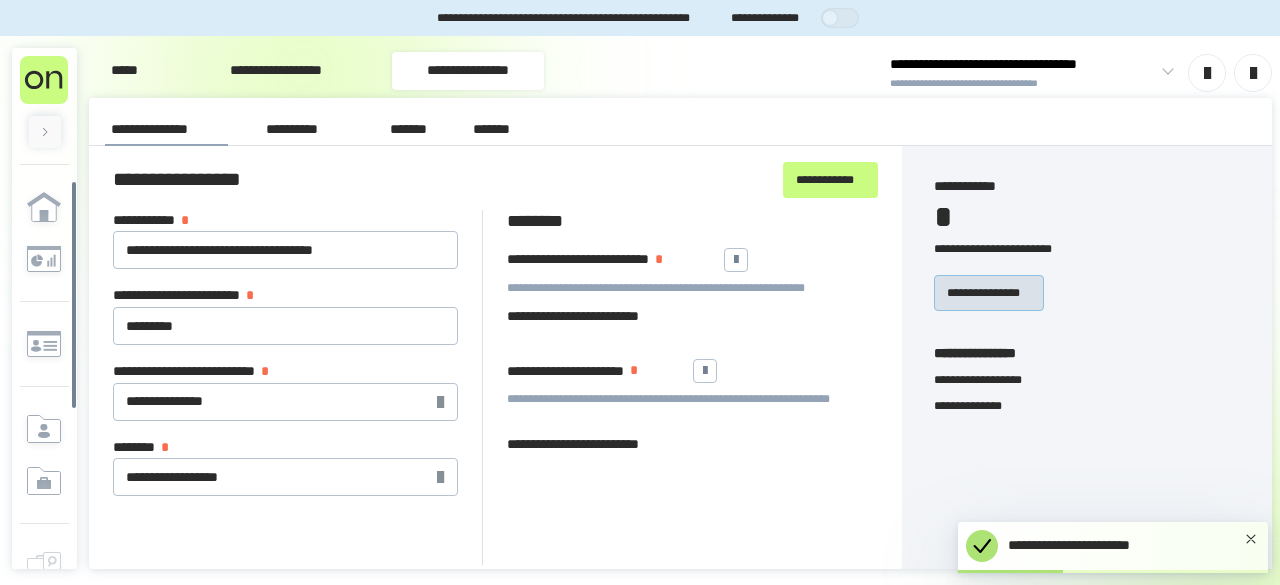 click on "**********" at bounding box center [989, 292] 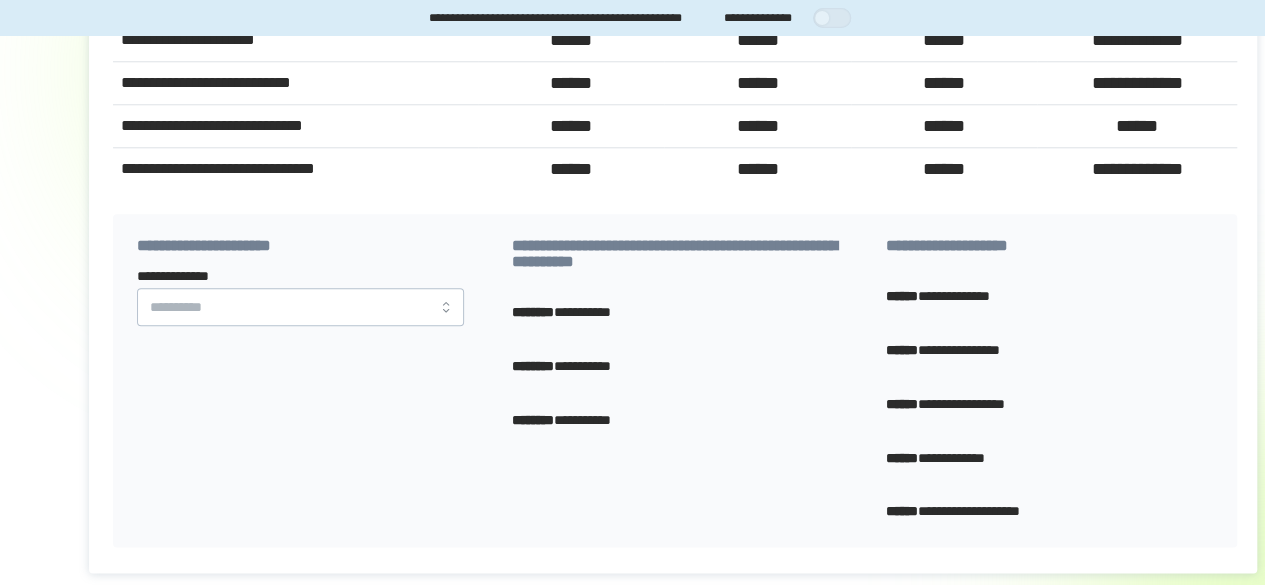 scroll, scrollTop: 988, scrollLeft: 0, axis: vertical 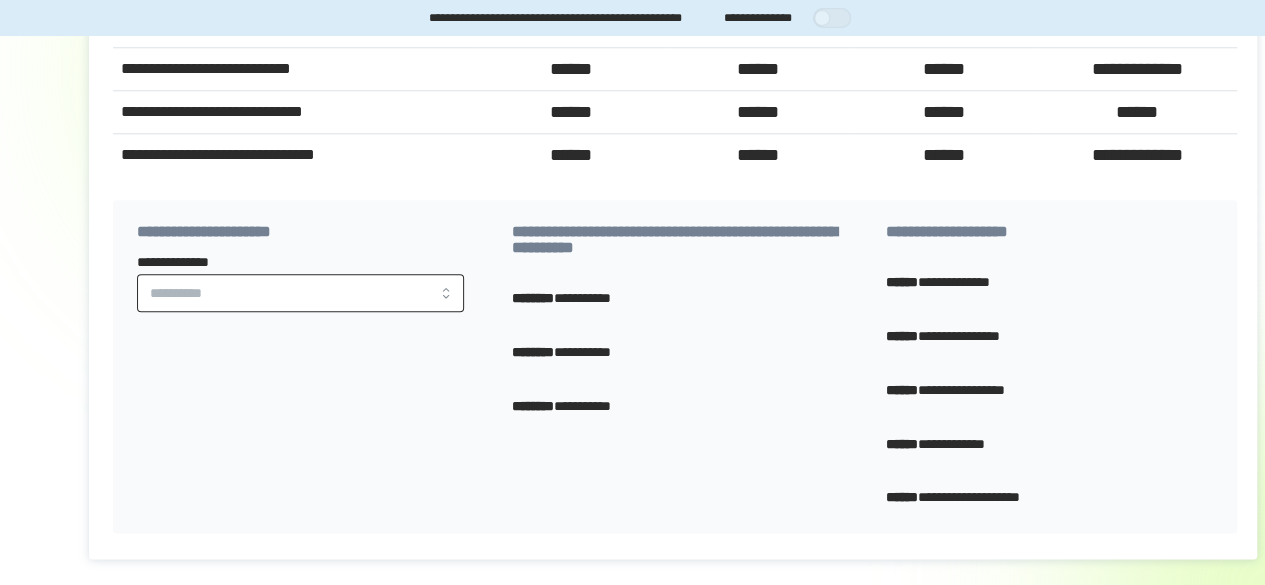 click on "**********" at bounding box center [300, 293] 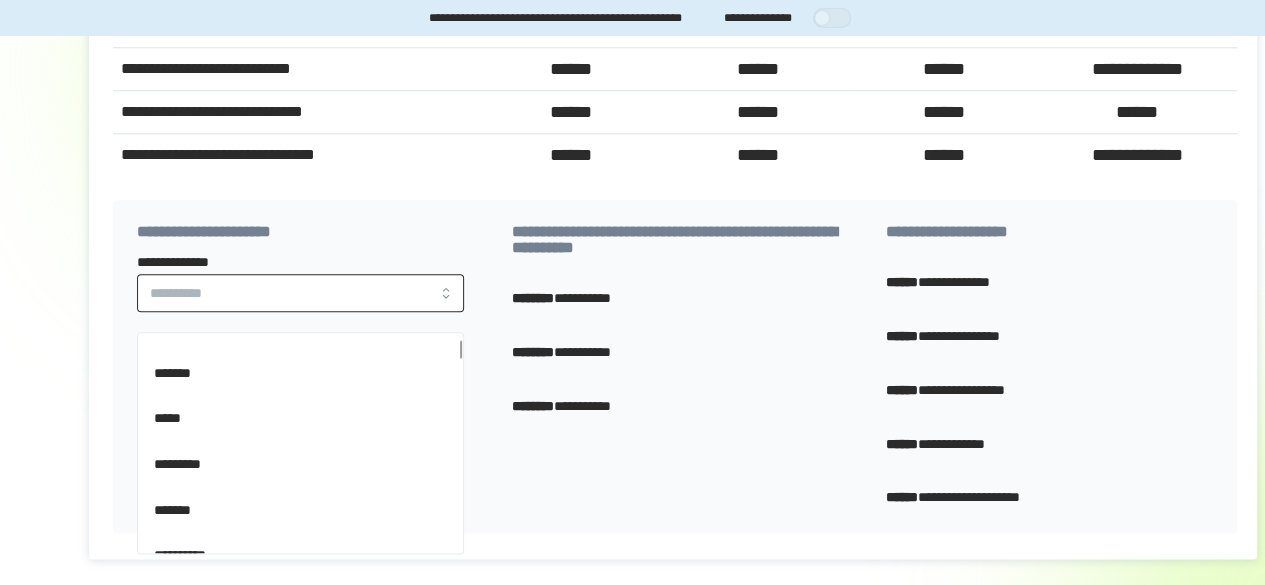 scroll, scrollTop: 400, scrollLeft: 0, axis: vertical 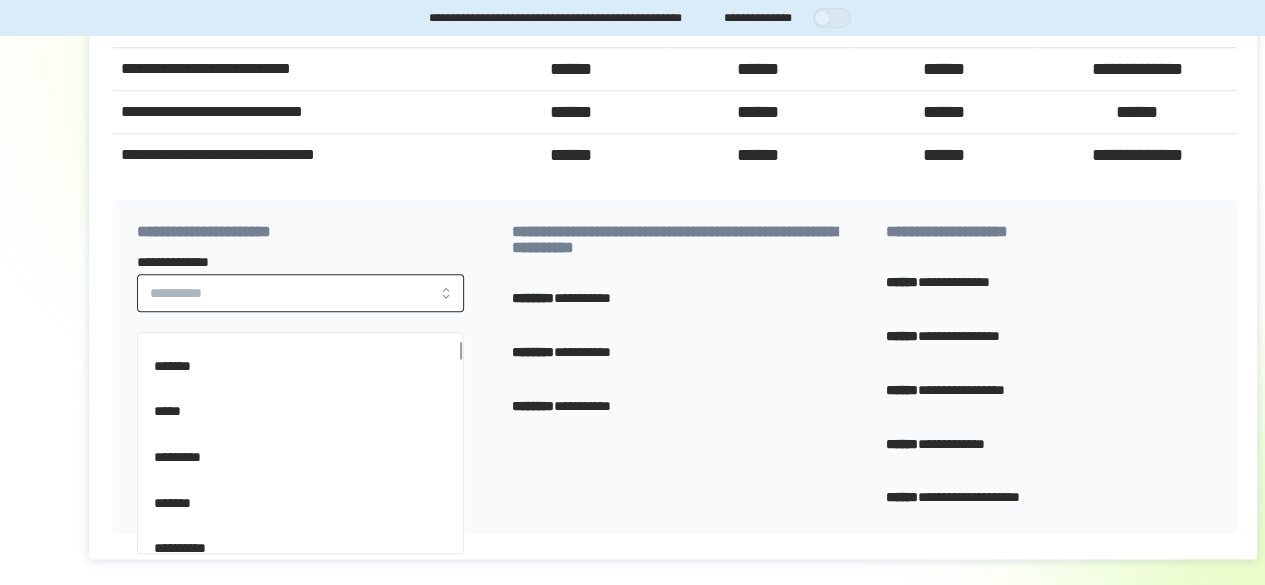 click on "*********" at bounding box center (298, 458) 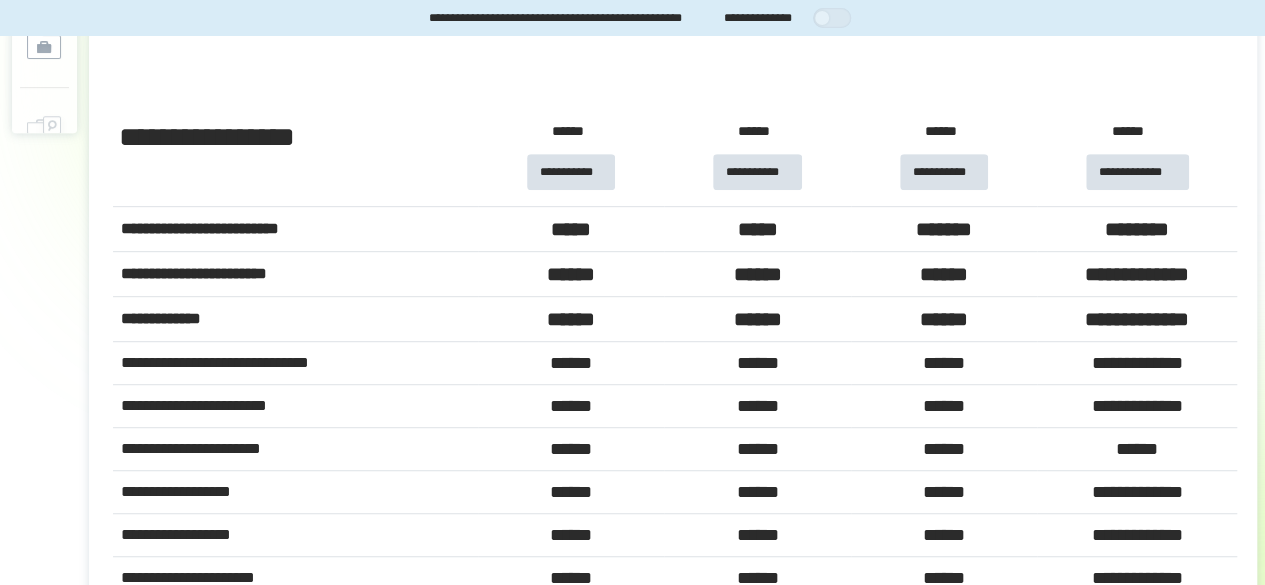 scroll, scrollTop: 436, scrollLeft: 0, axis: vertical 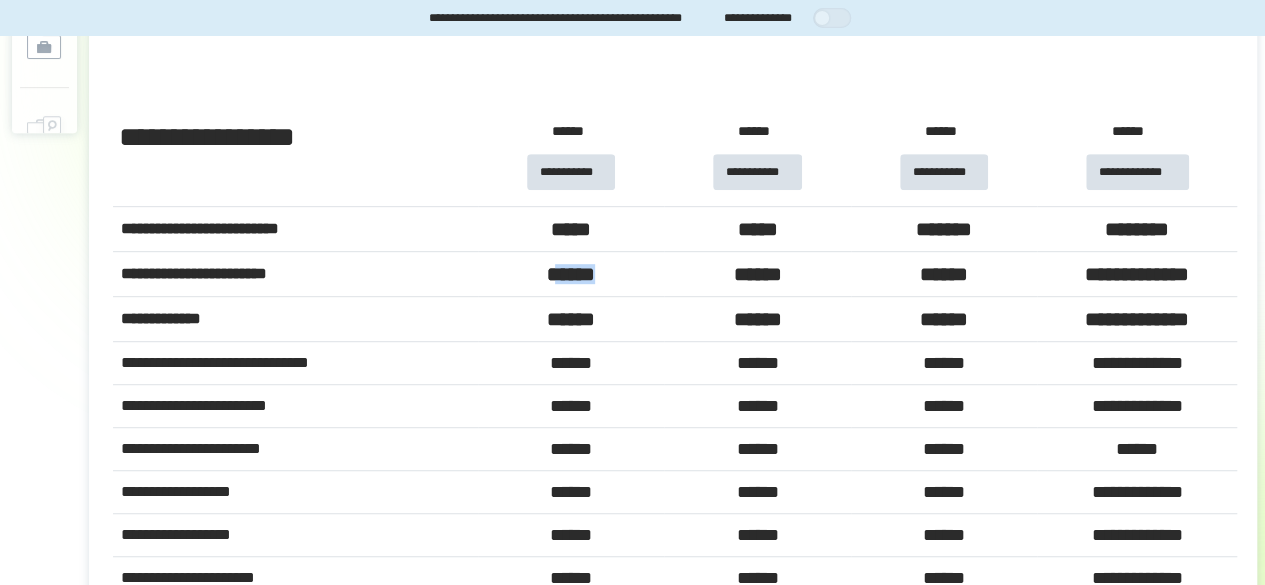 drag, startPoint x: 553, startPoint y: 281, endPoint x: 624, endPoint y: 281, distance: 71 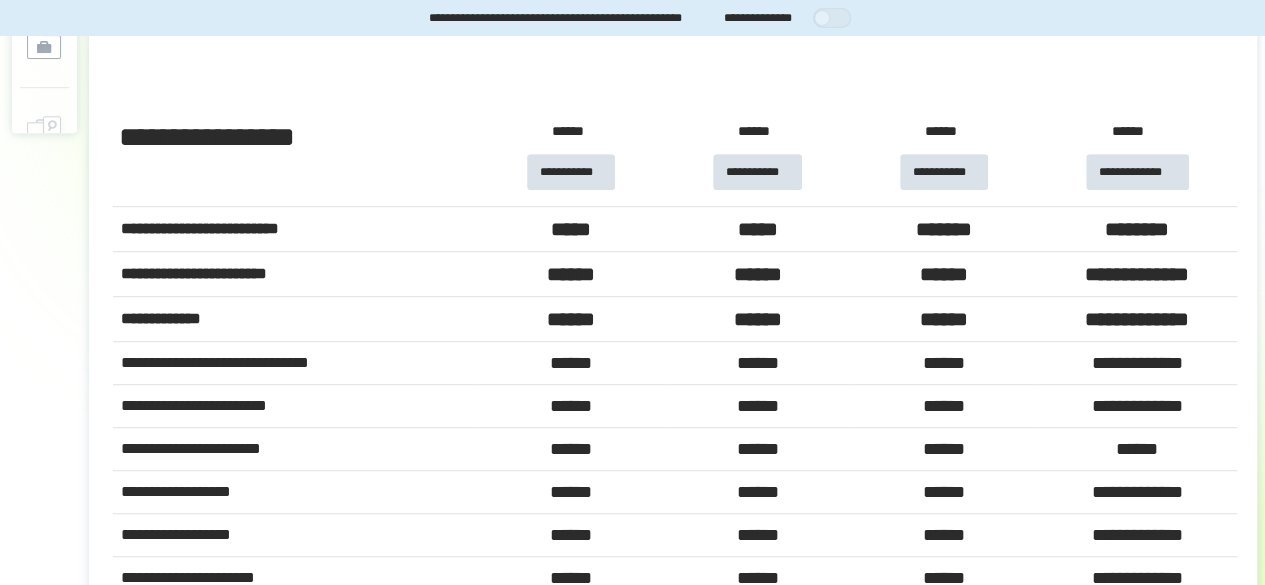 click on "******" at bounding box center [571, 274] 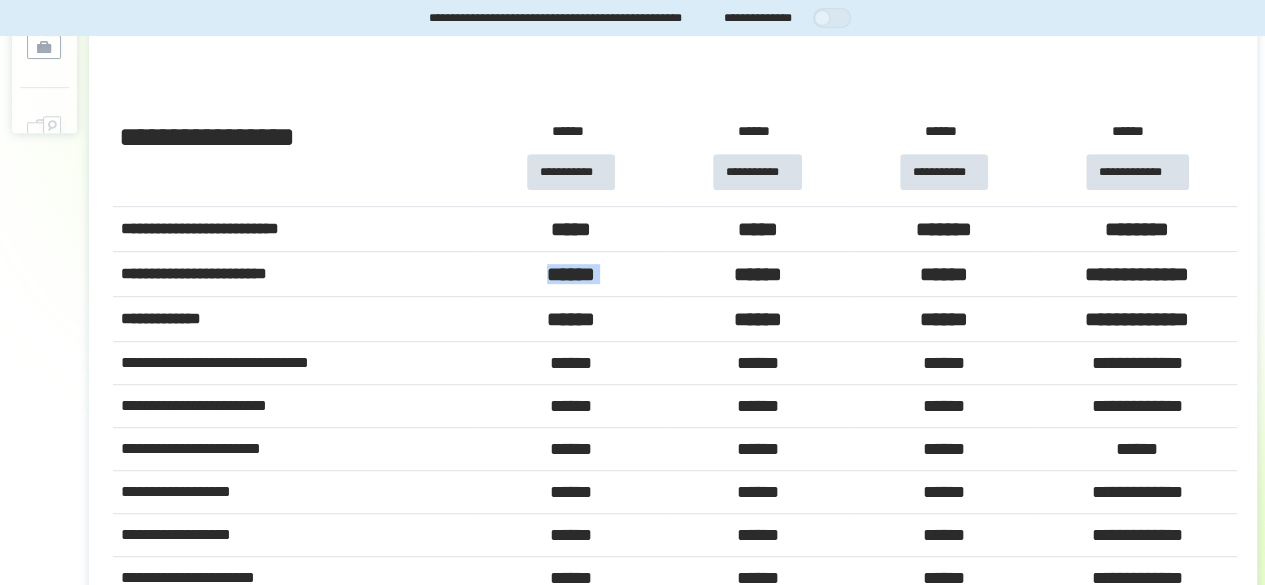 click on "******" at bounding box center (571, 274) 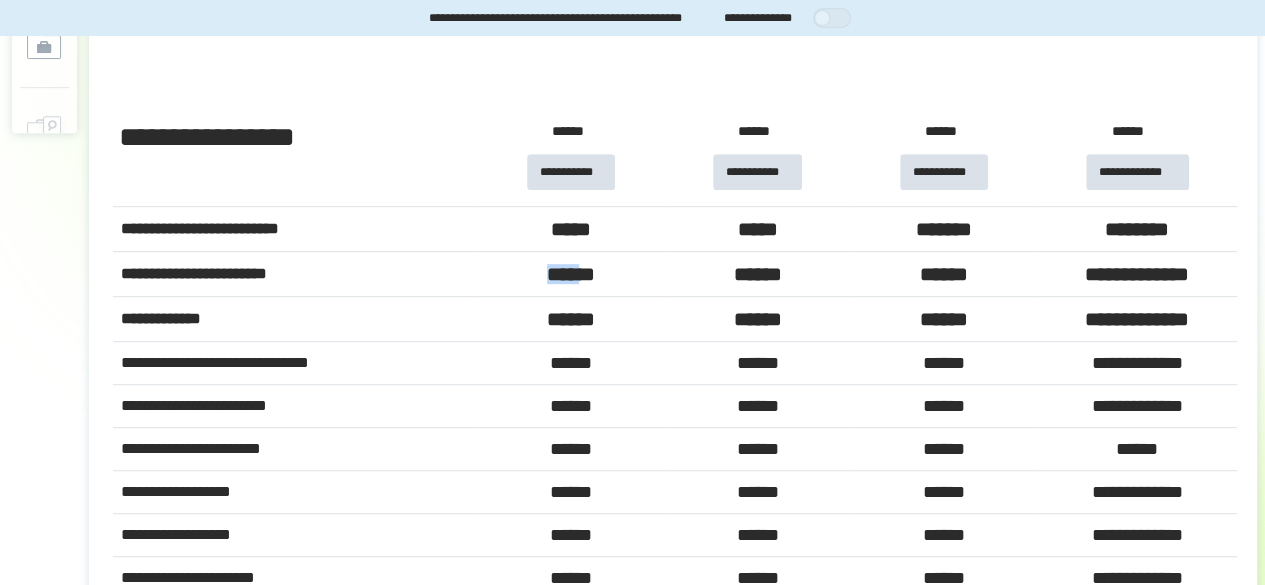 drag, startPoint x: 535, startPoint y: 289, endPoint x: 582, endPoint y: 296, distance: 47.518417 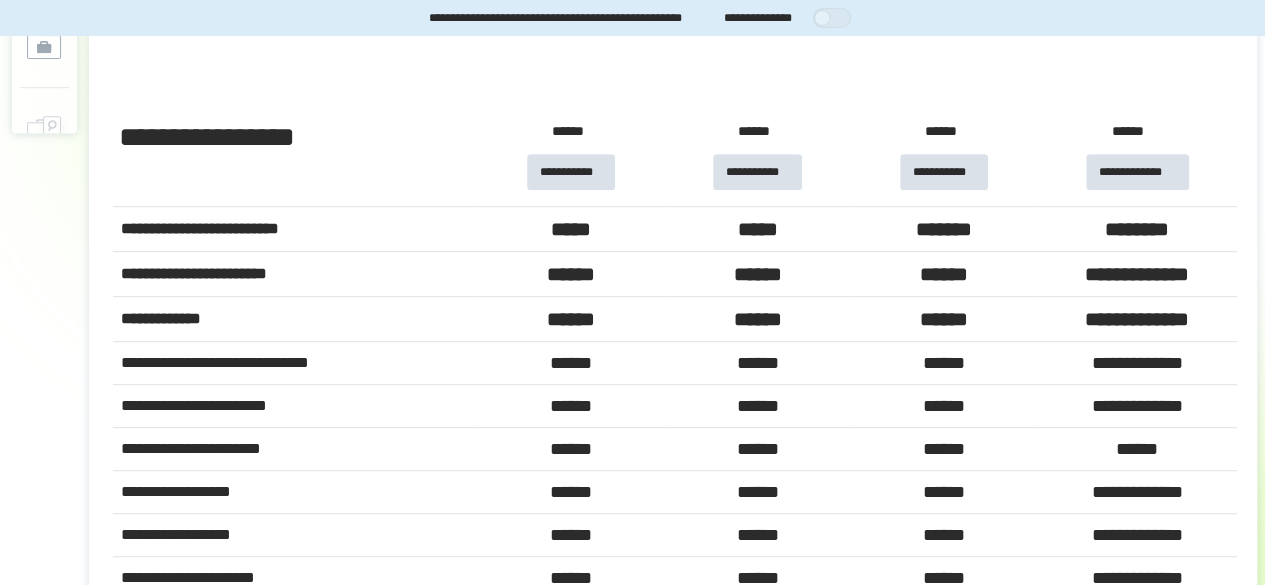 click on "******" at bounding box center (571, 274) 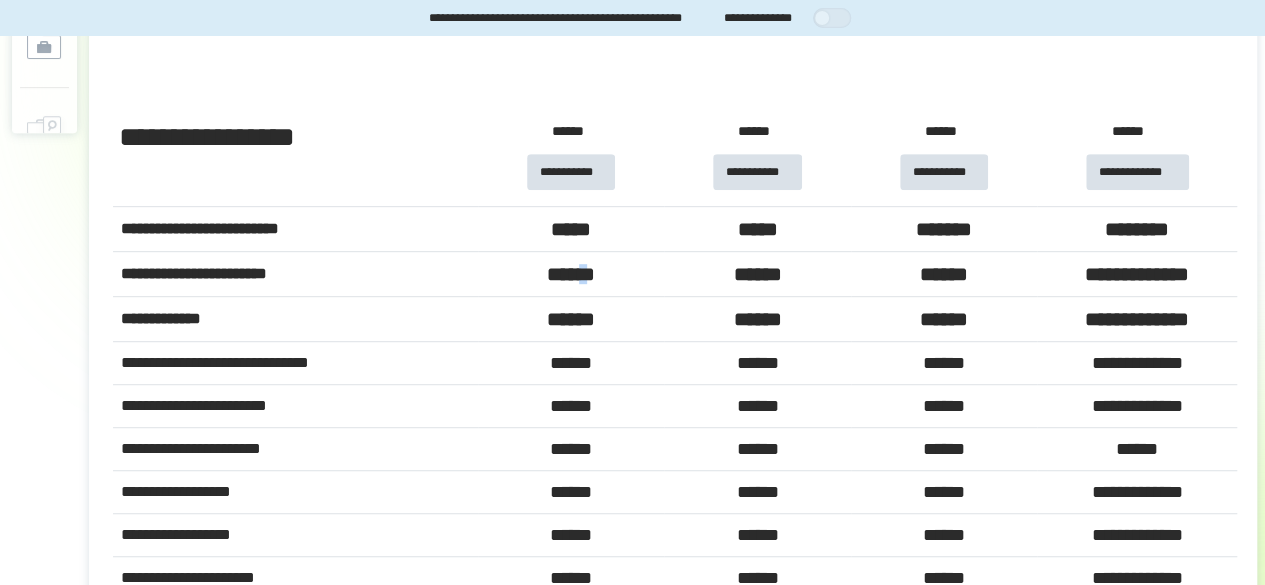 click on "******" at bounding box center [571, 274] 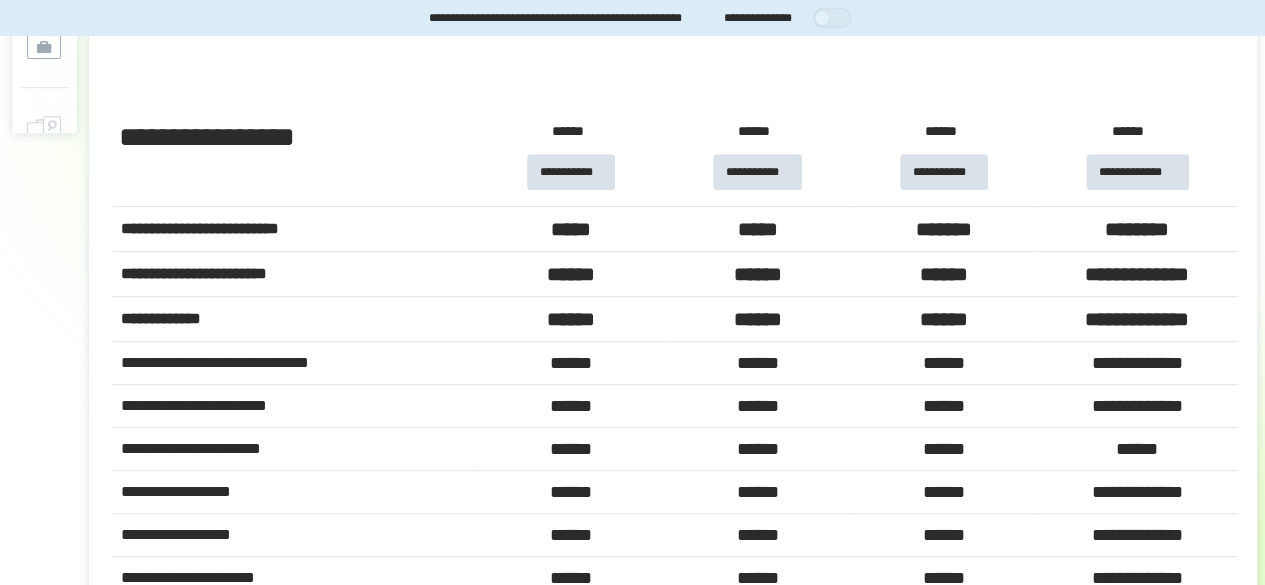 click on "******" at bounding box center [571, 274] 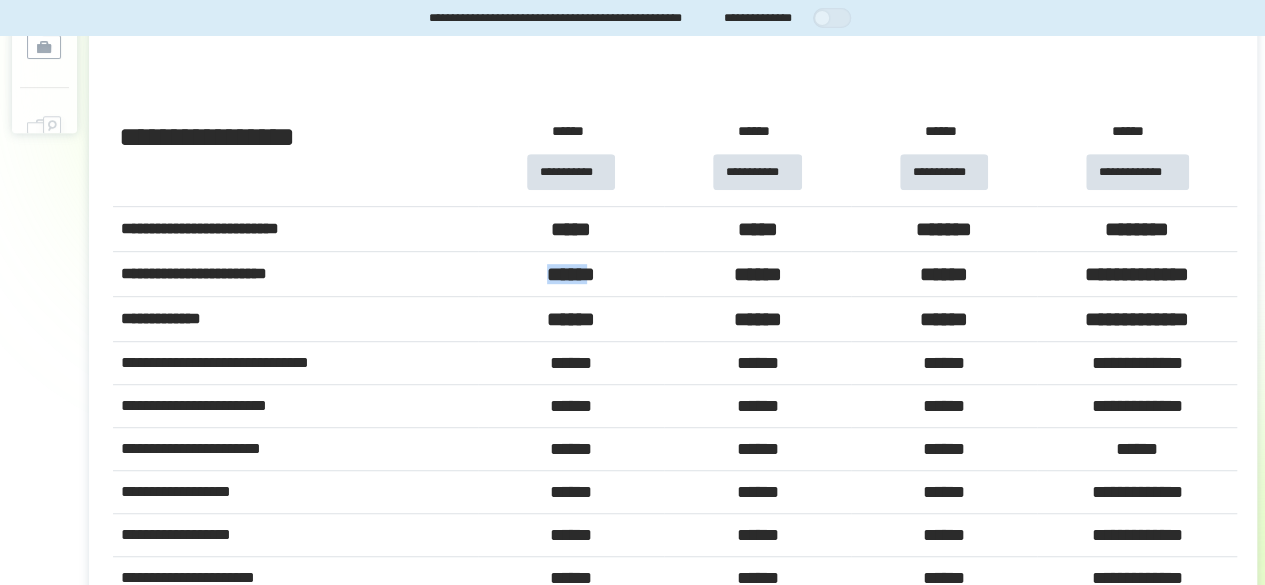 click on "******" at bounding box center [571, 274] 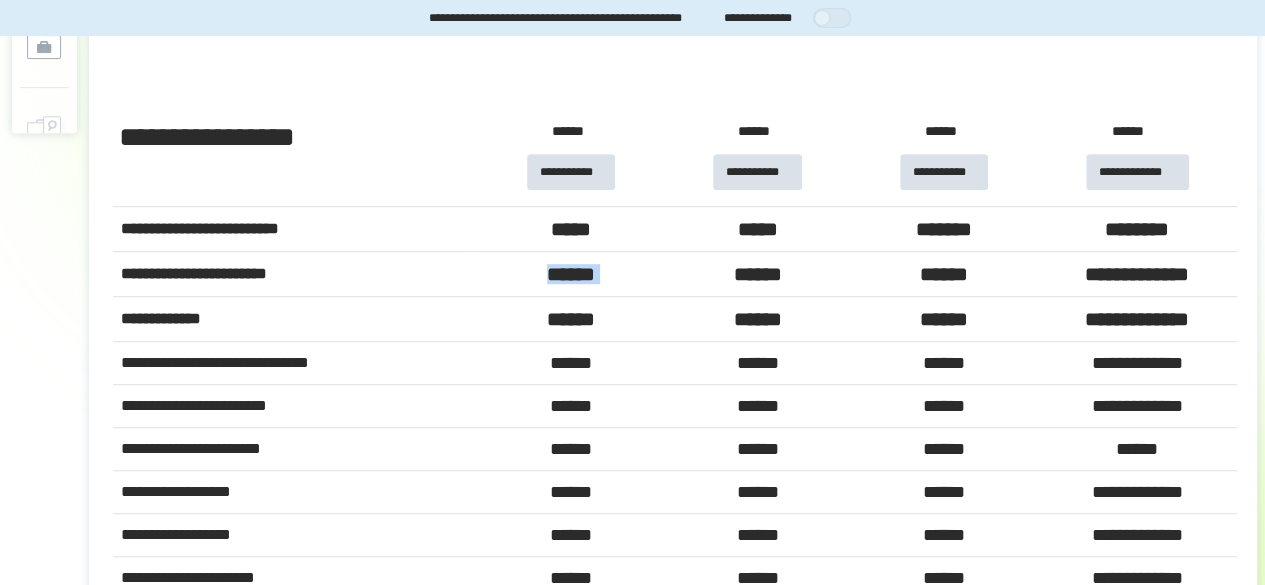 click on "******" at bounding box center (571, 274) 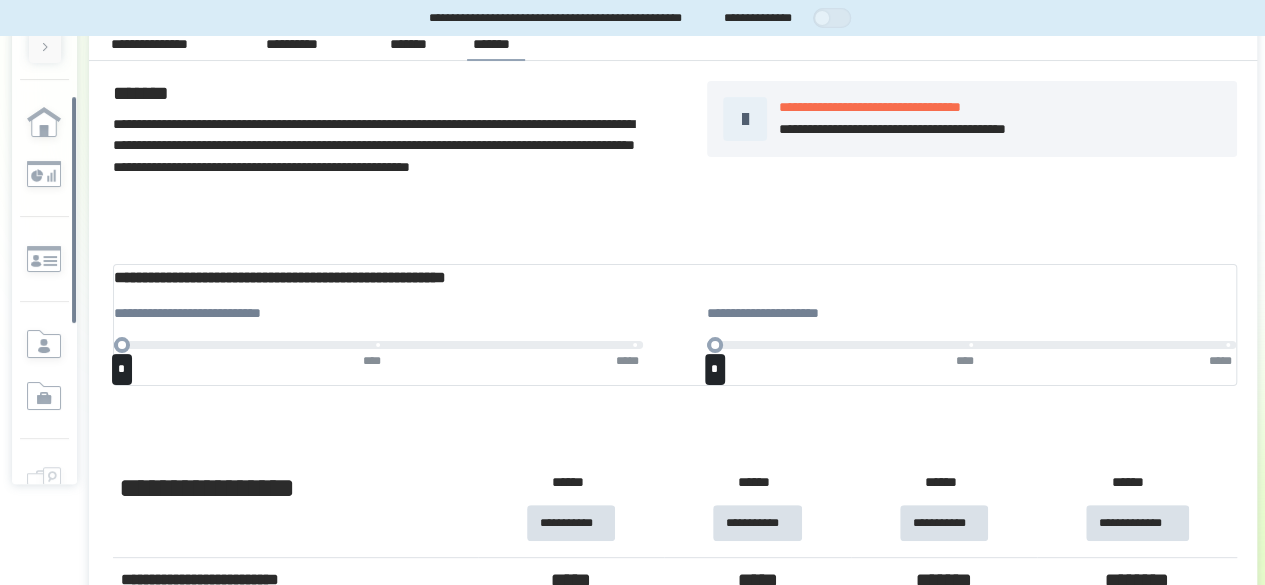 scroll, scrollTop: 0, scrollLeft: 0, axis: both 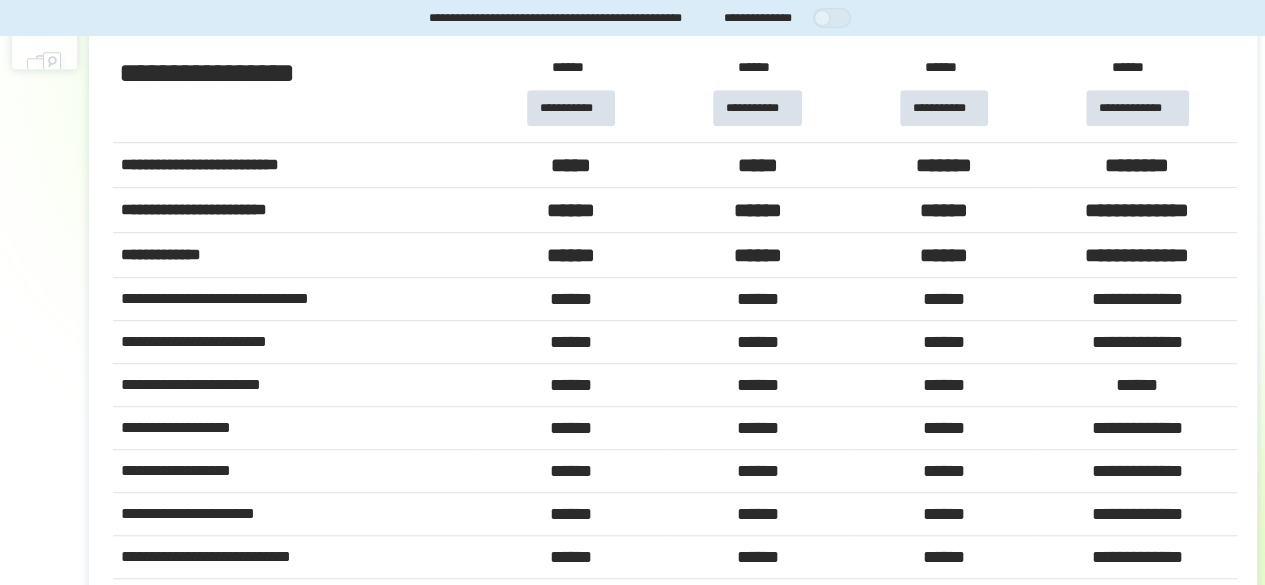 click on "**********" at bounding box center [295, 210] 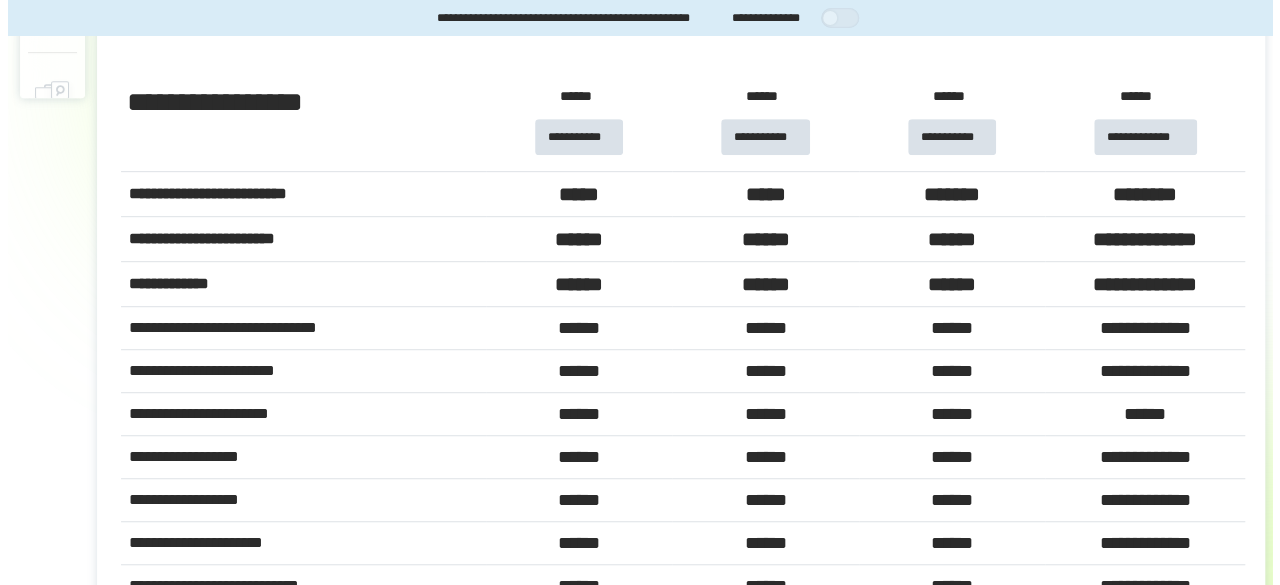scroll, scrollTop: 0, scrollLeft: 0, axis: both 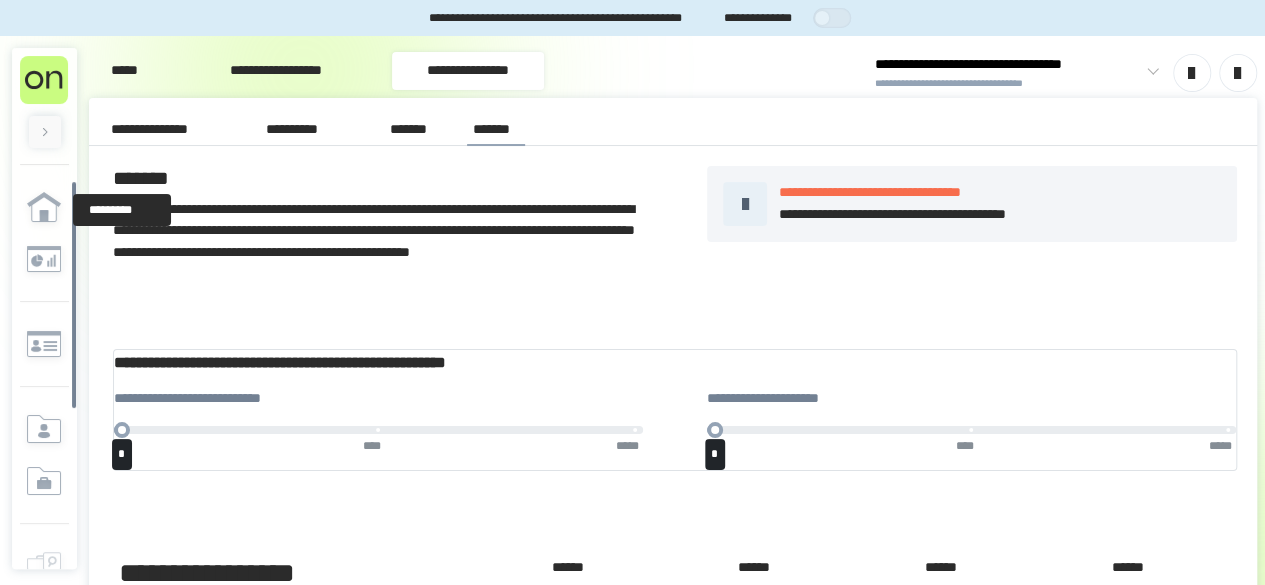 click 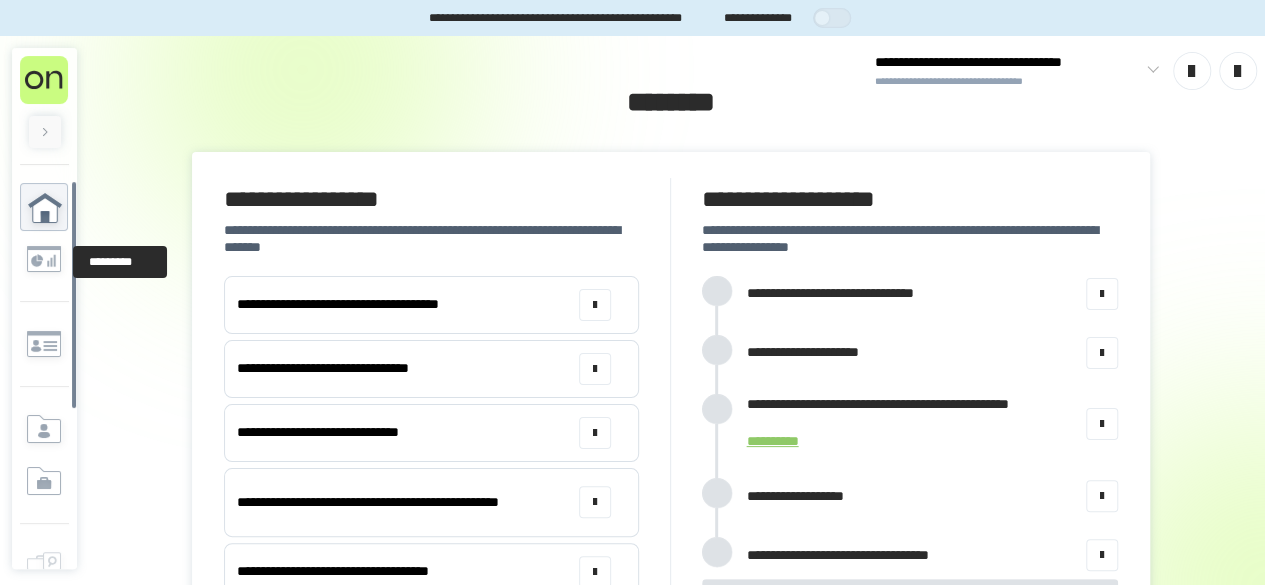 click 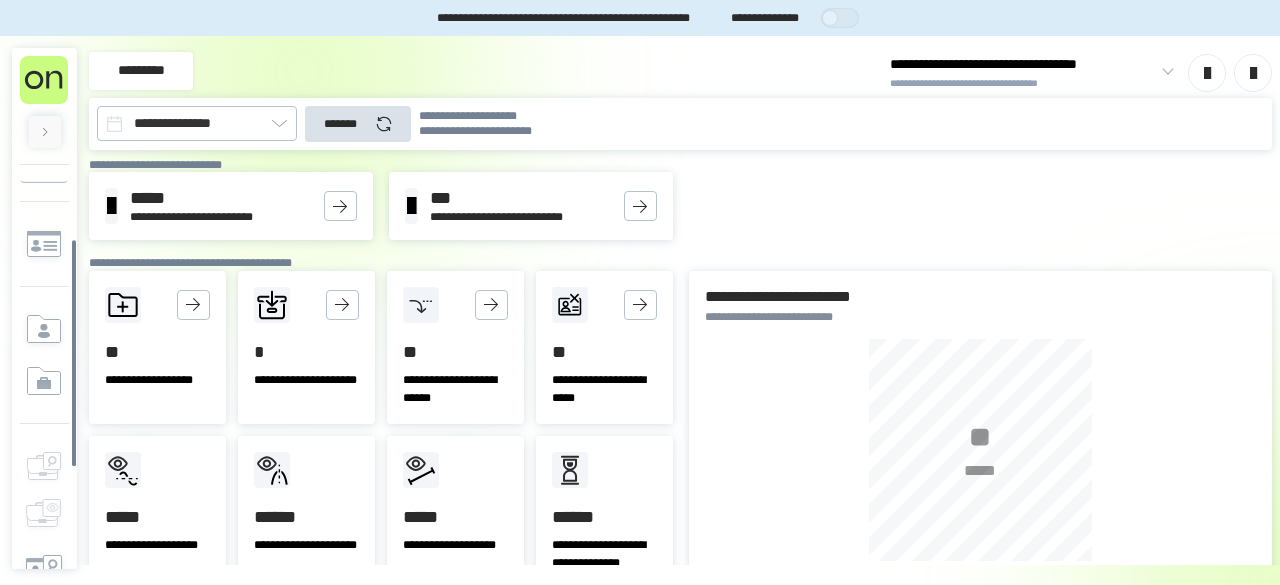 scroll, scrollTop: 0, scrollLeft: 0, axis: both 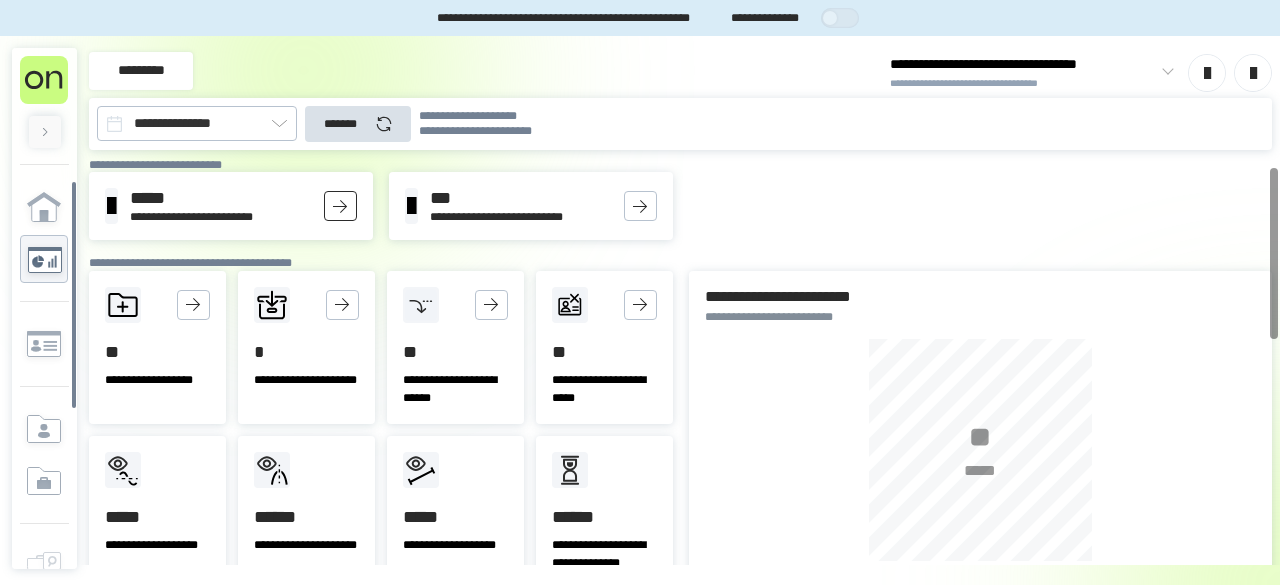 click 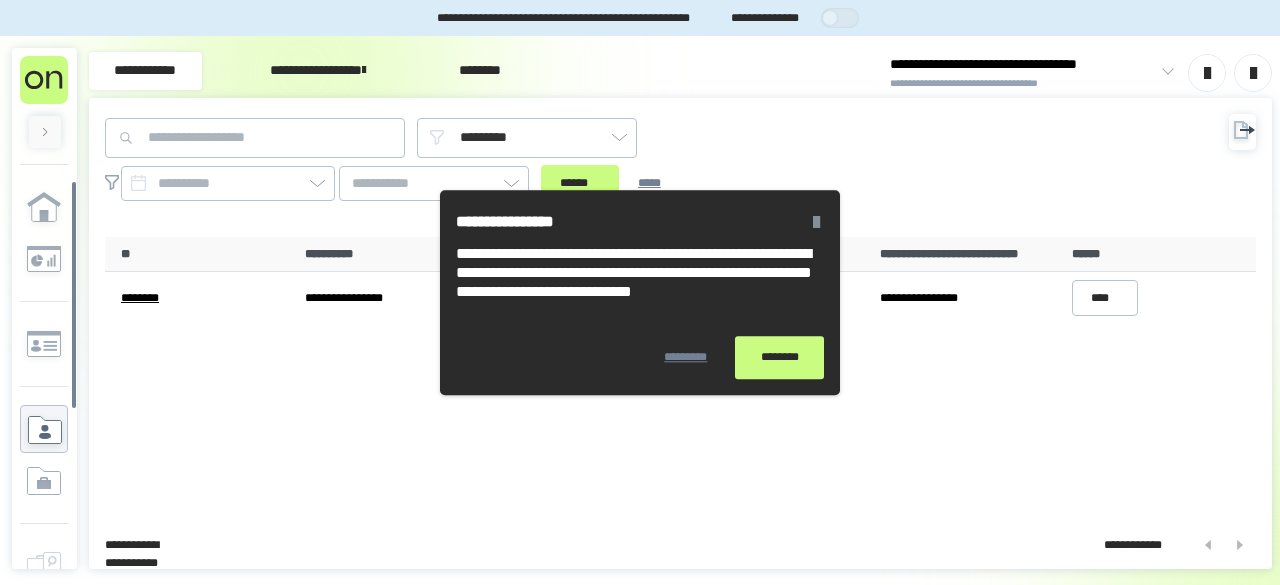 click on "*********" at bounding box center (686, 358) 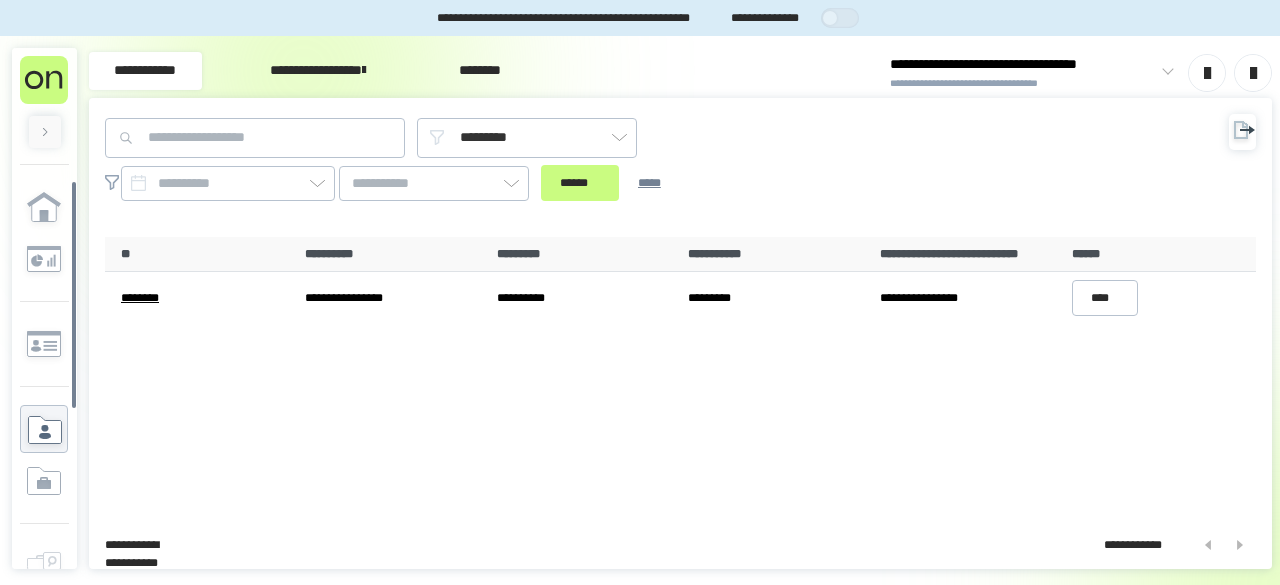click on "**********" at bounding box center (585, 298) 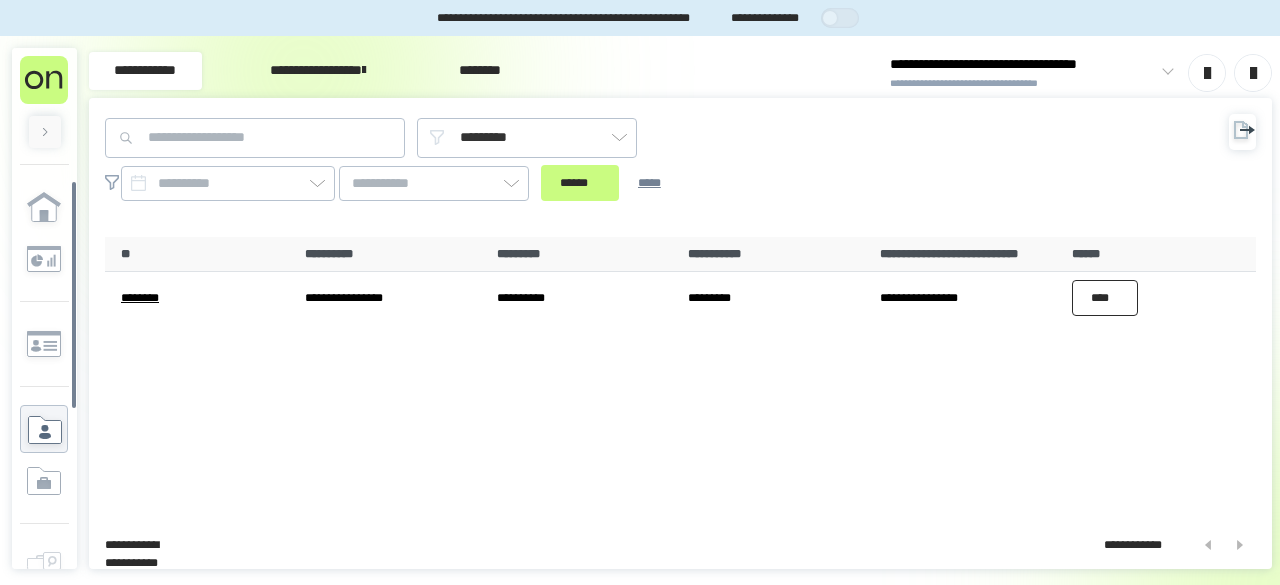 click on "****" at bounding box center (1105, 298) 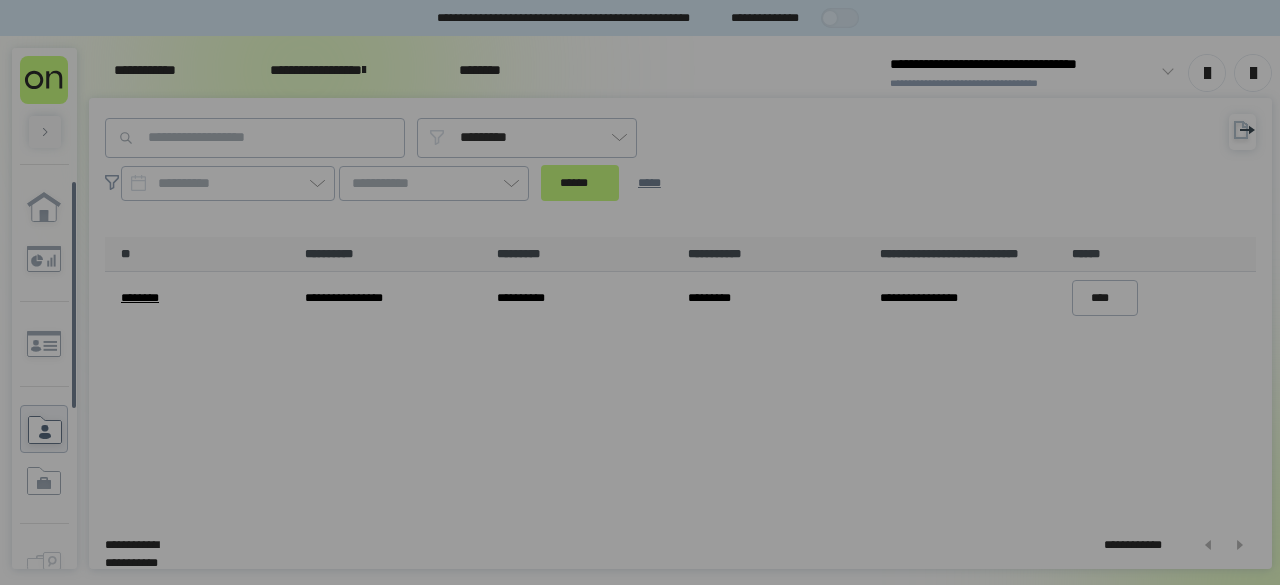 type on "*" 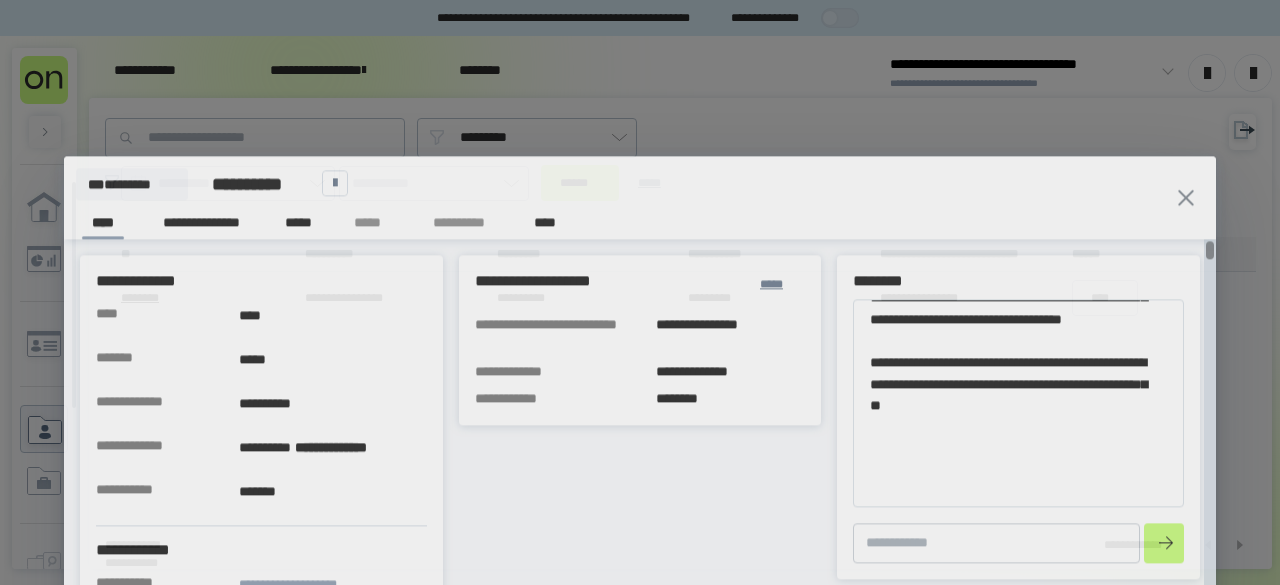 scroll, scrollTop: 210, scrollLeft: 0, axis: vertical 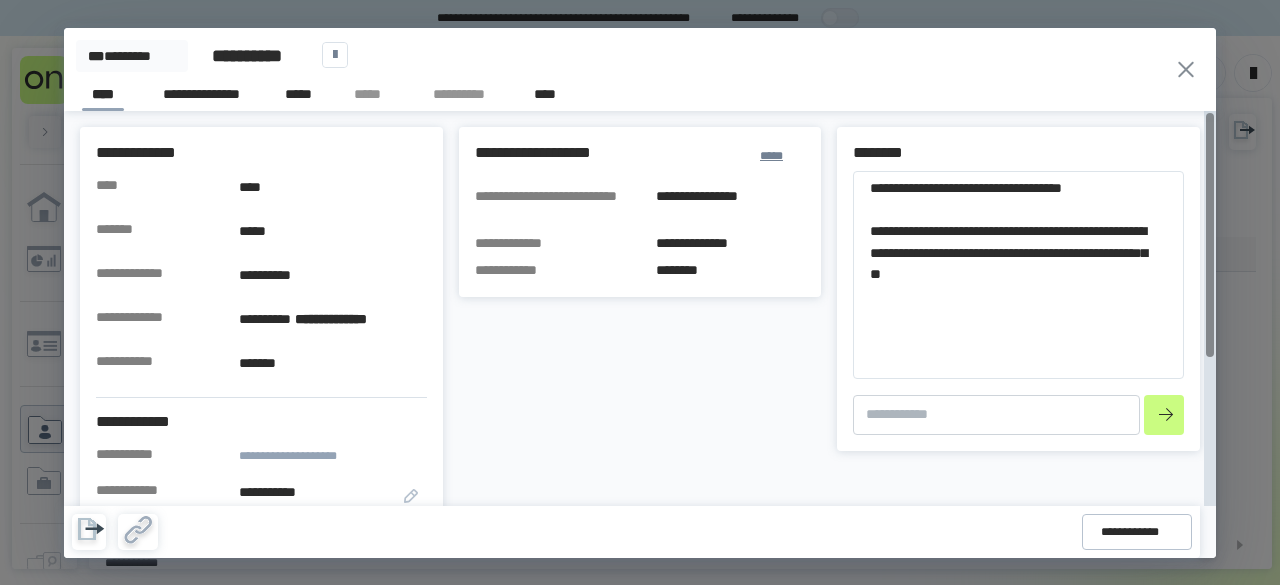 click on "**********" at bounding box center [596, 75] 